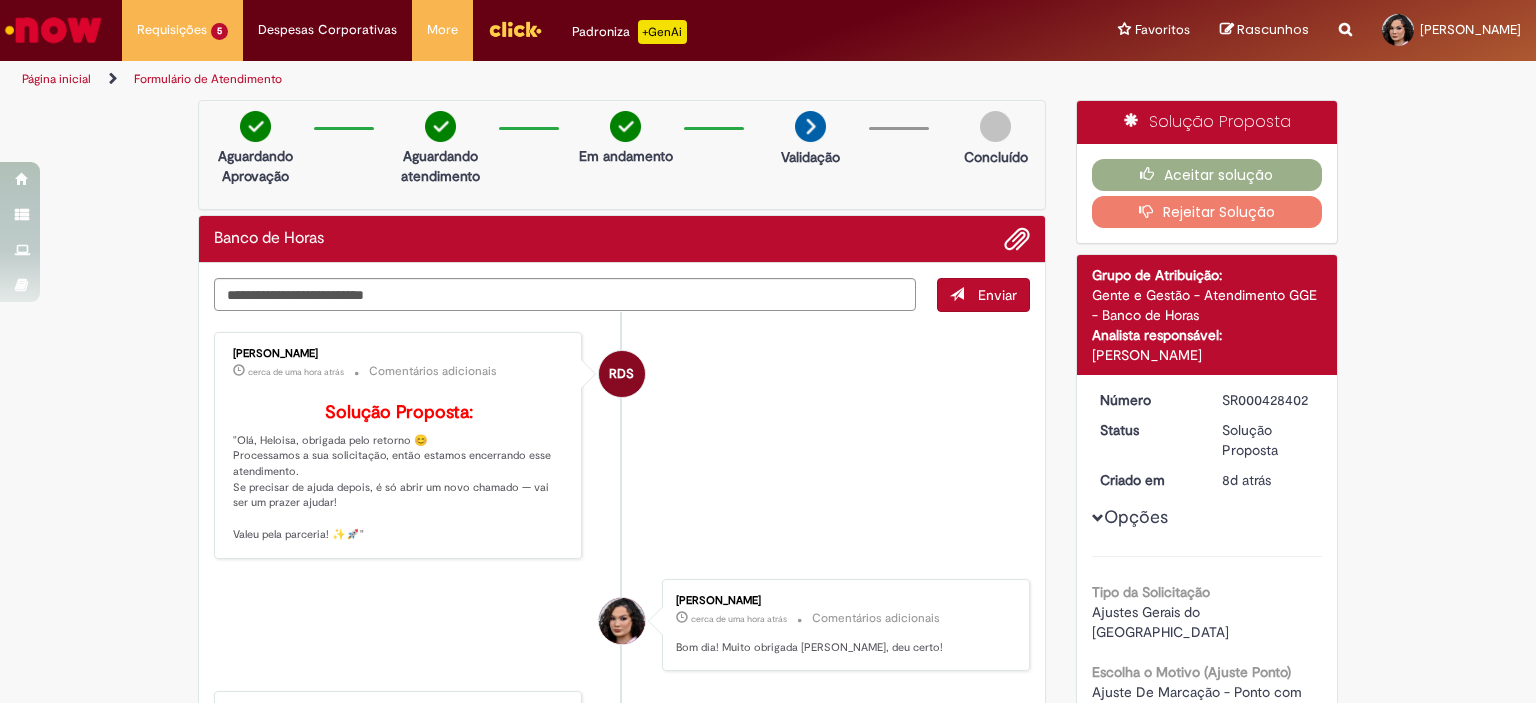scroll, scrollTop: 0, scrollLeft: 0, axis: both 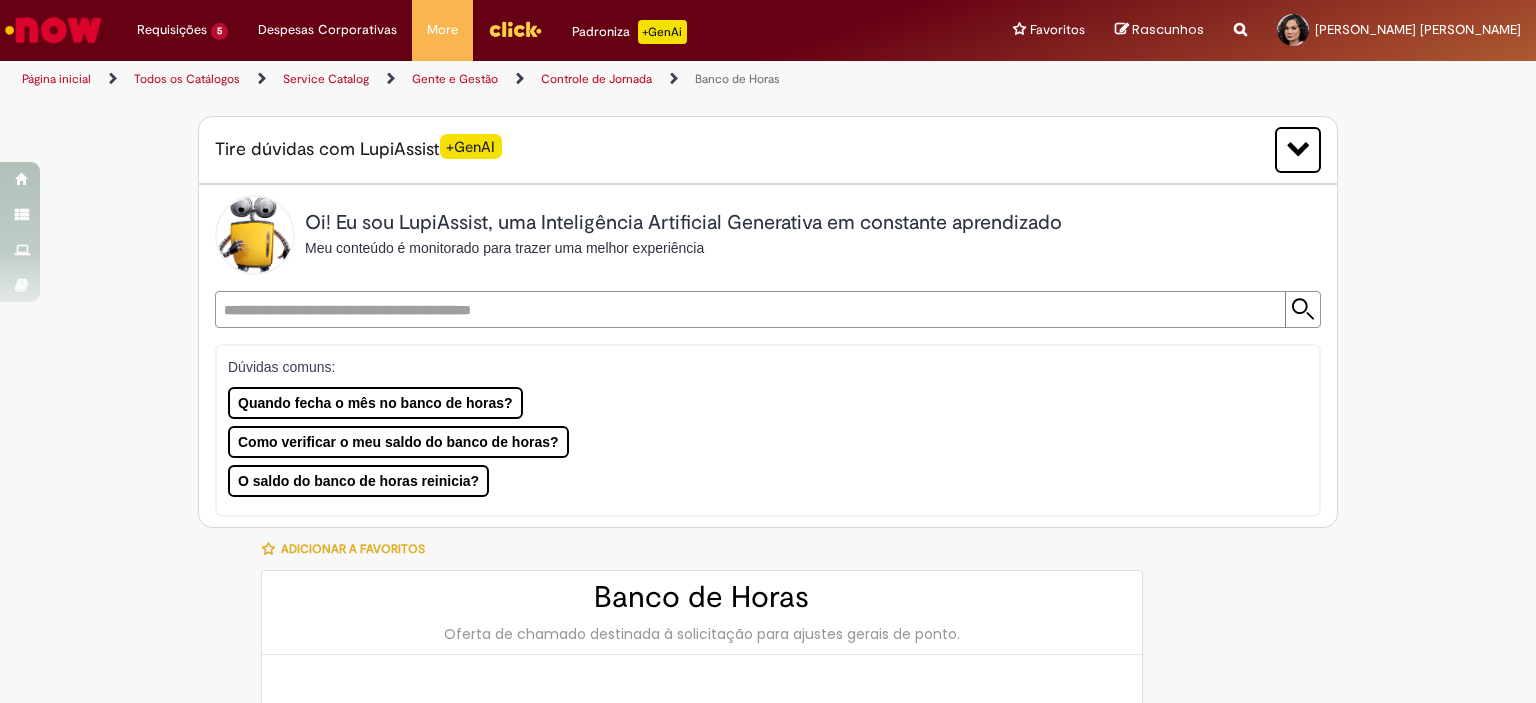 type on "********" 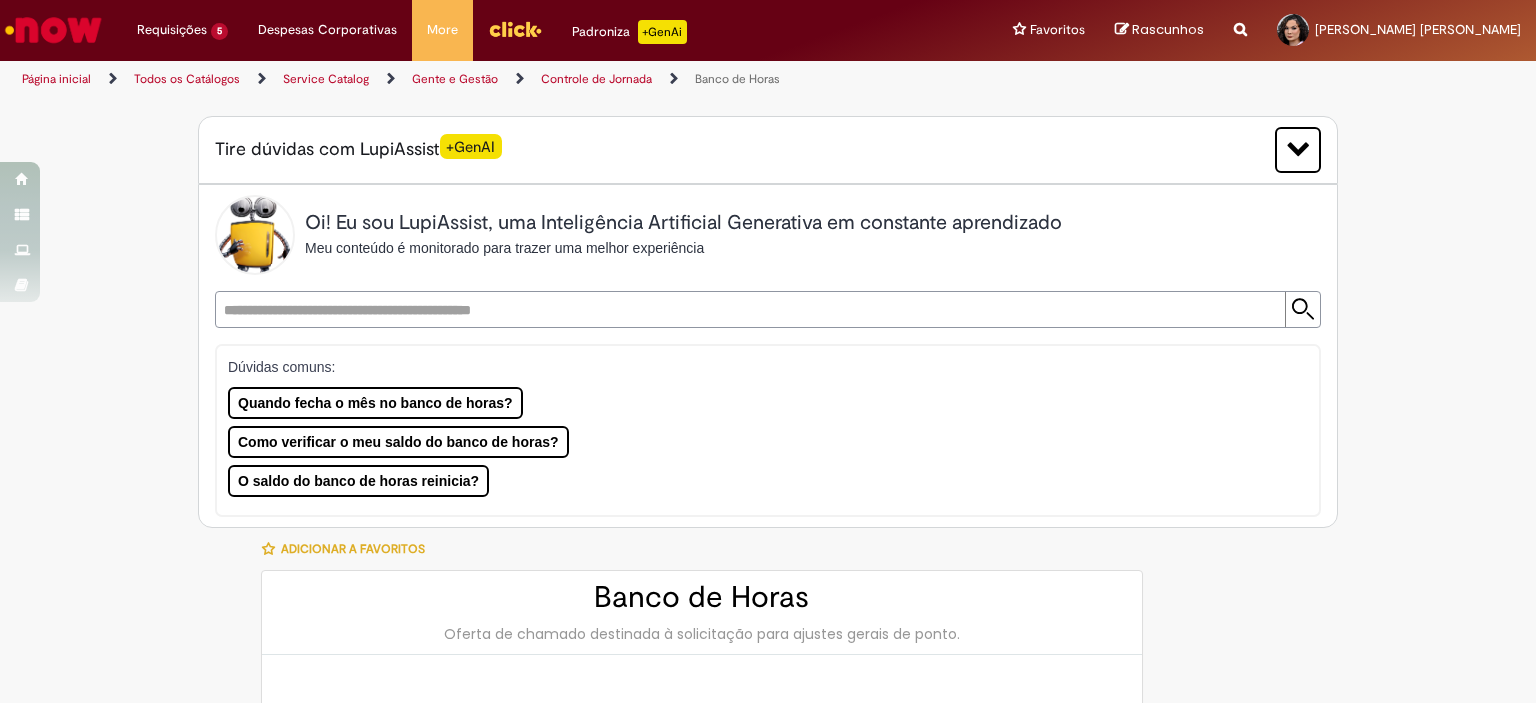 type on "**********" 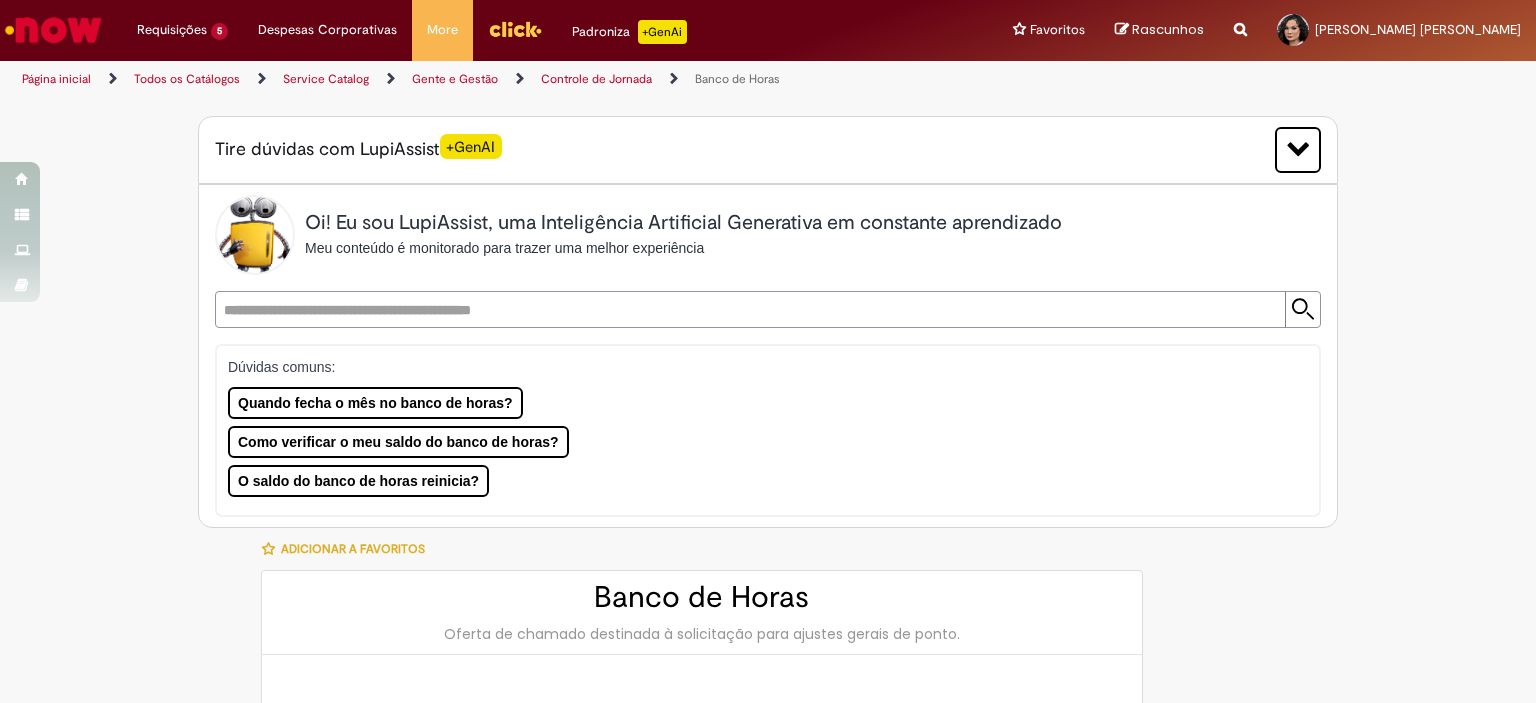 type on "**********" 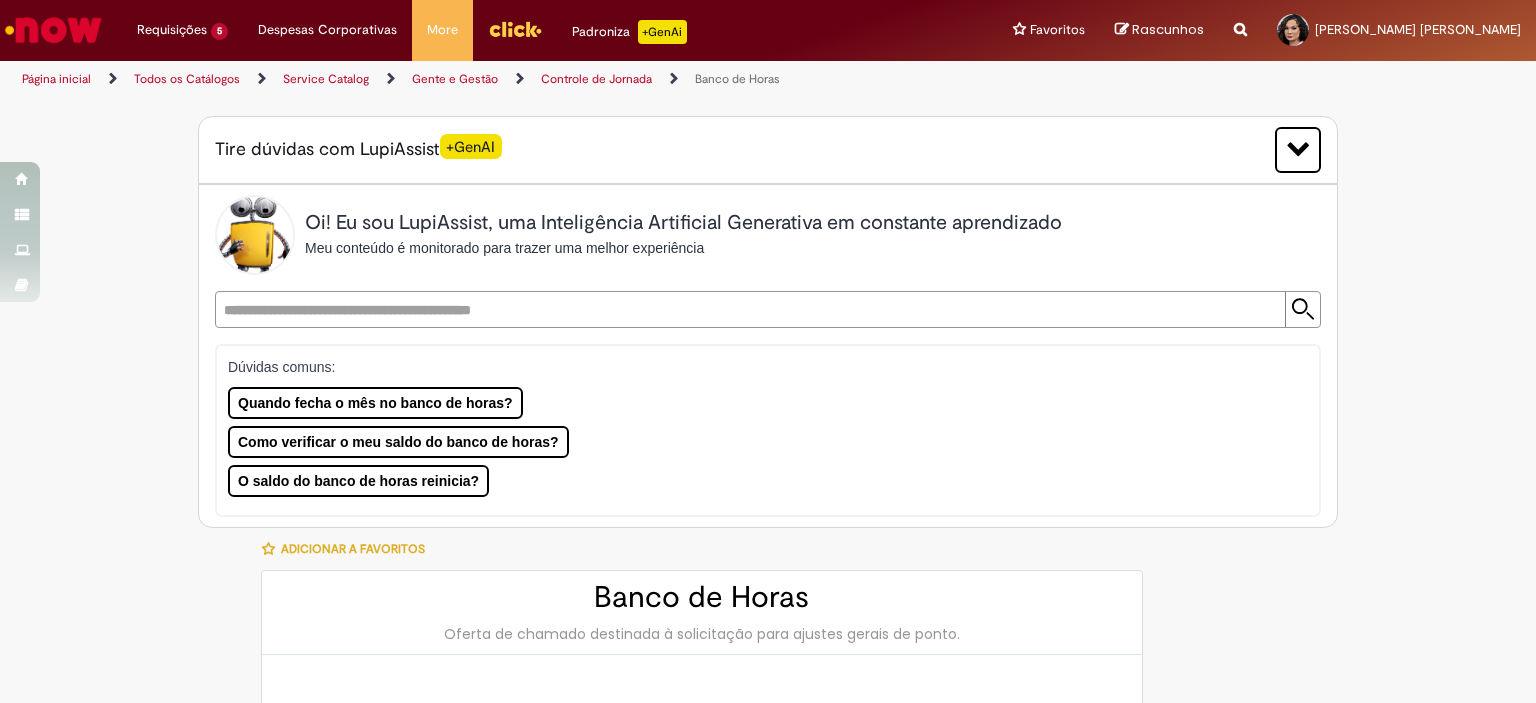 type on "**********" 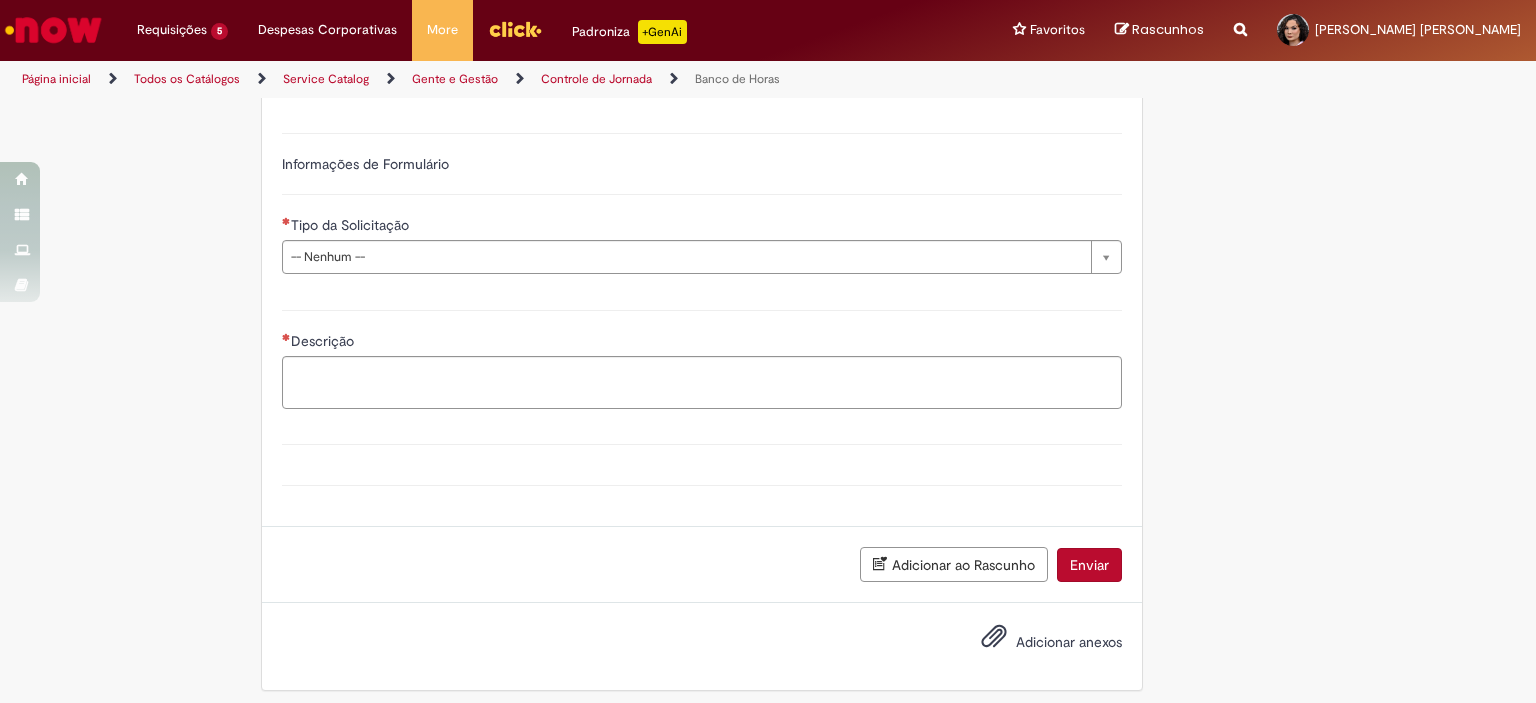 scroll, scrollTop: 1062, scrollLeft: 0, axis: vertical 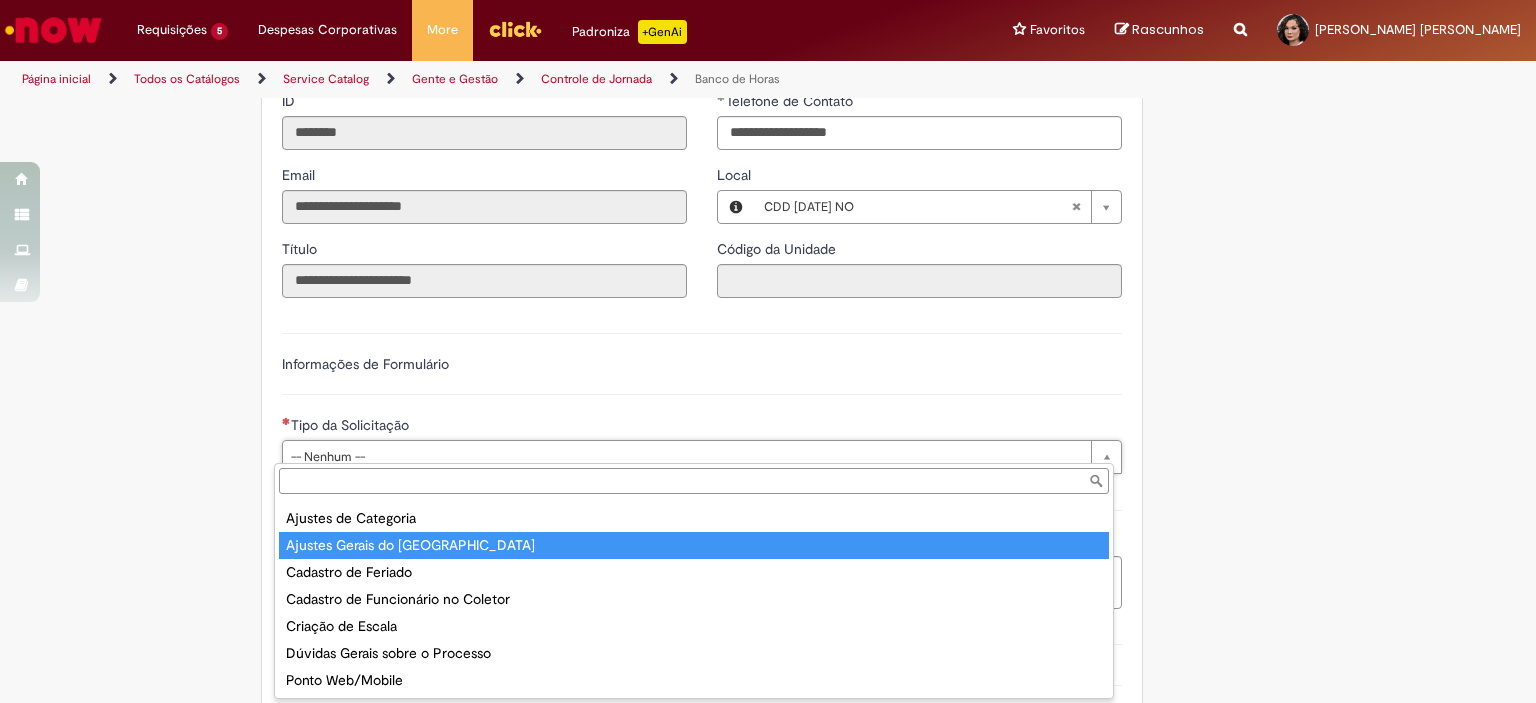 type on "**********" 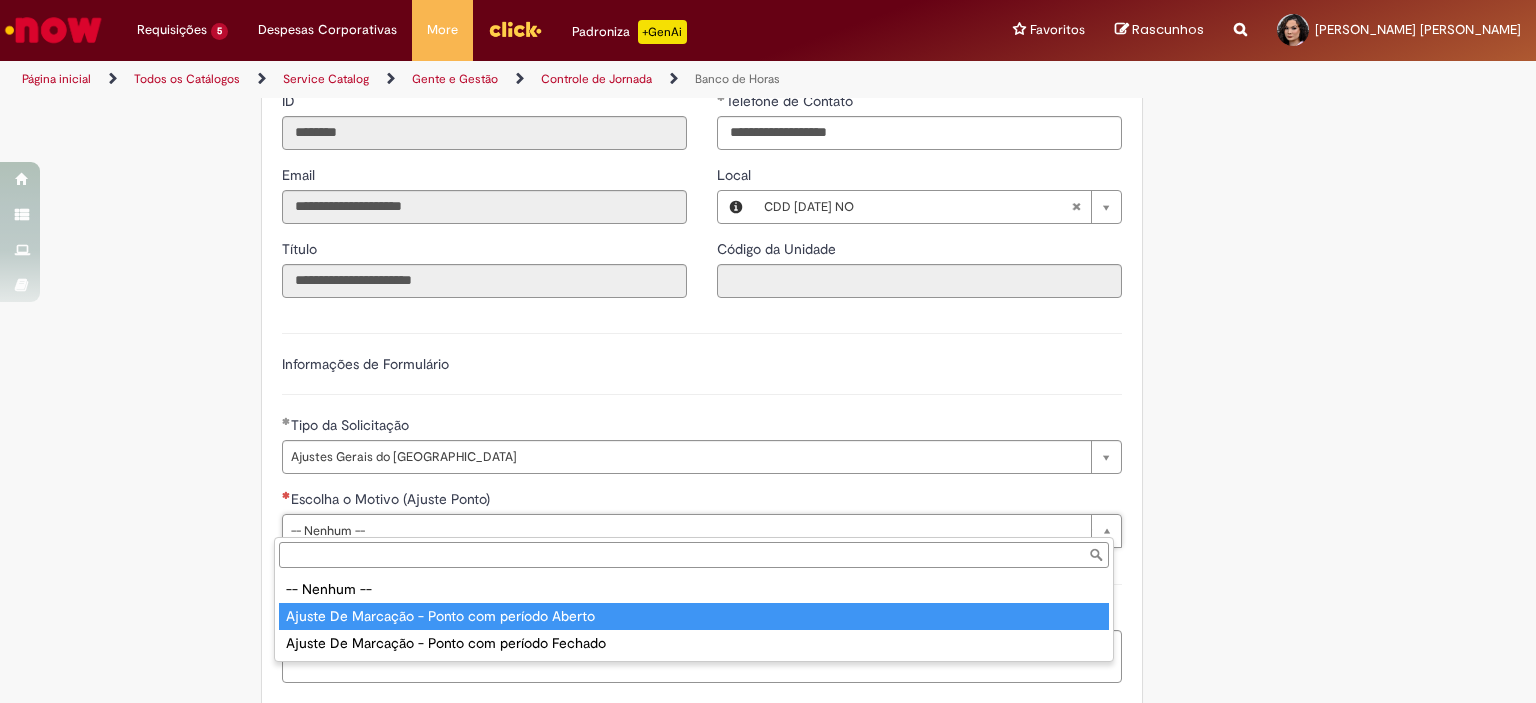 type on "**********" 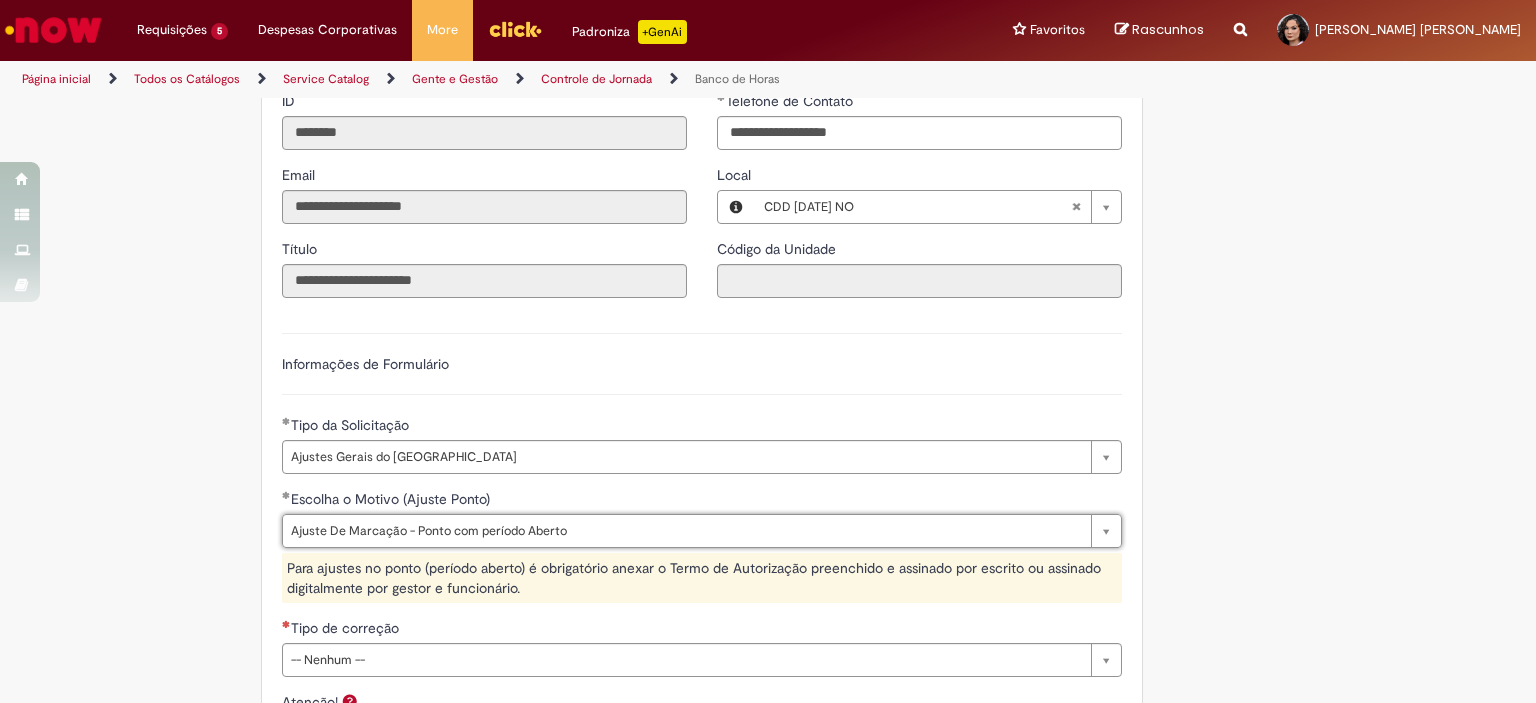 scroll, scrollTop: 1362, scrollLeft: 0, axis: vertical 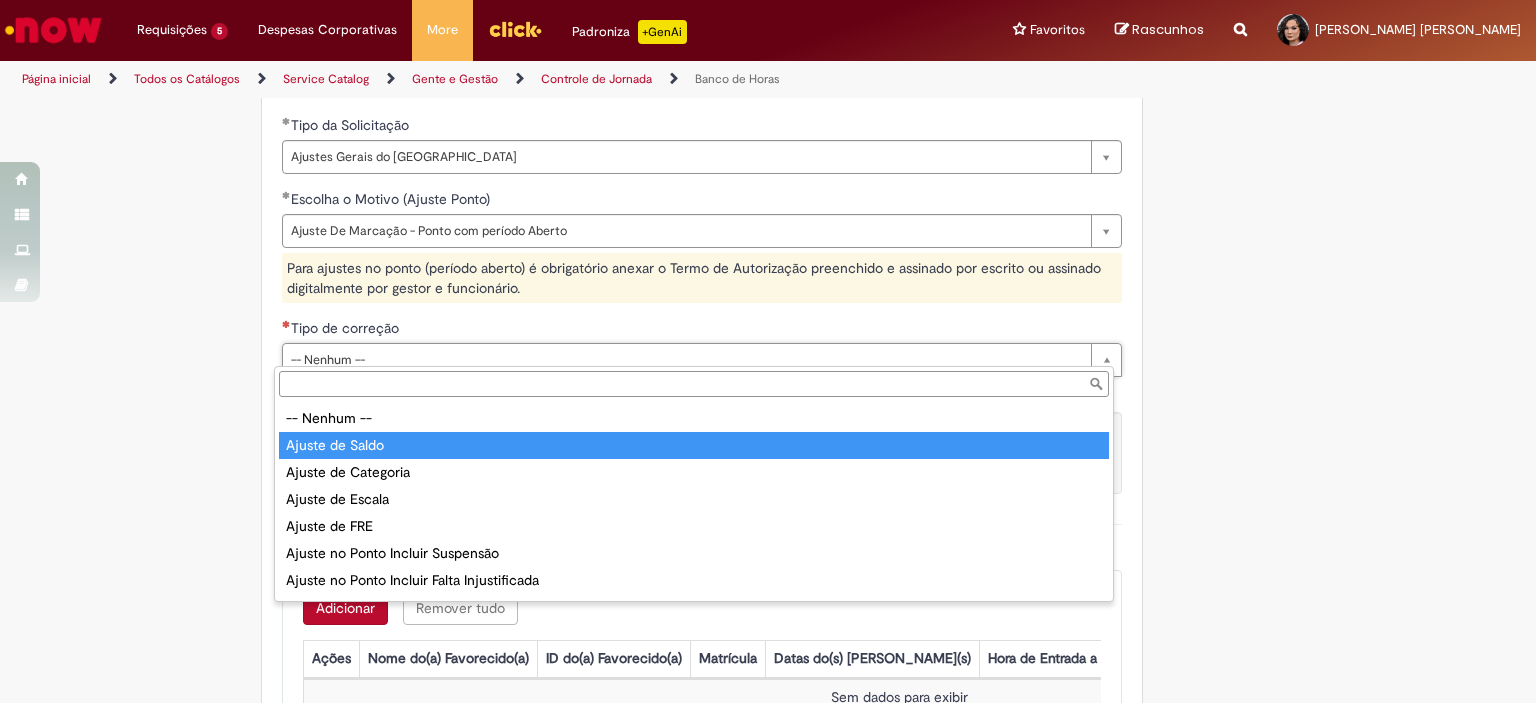 type on "**********" 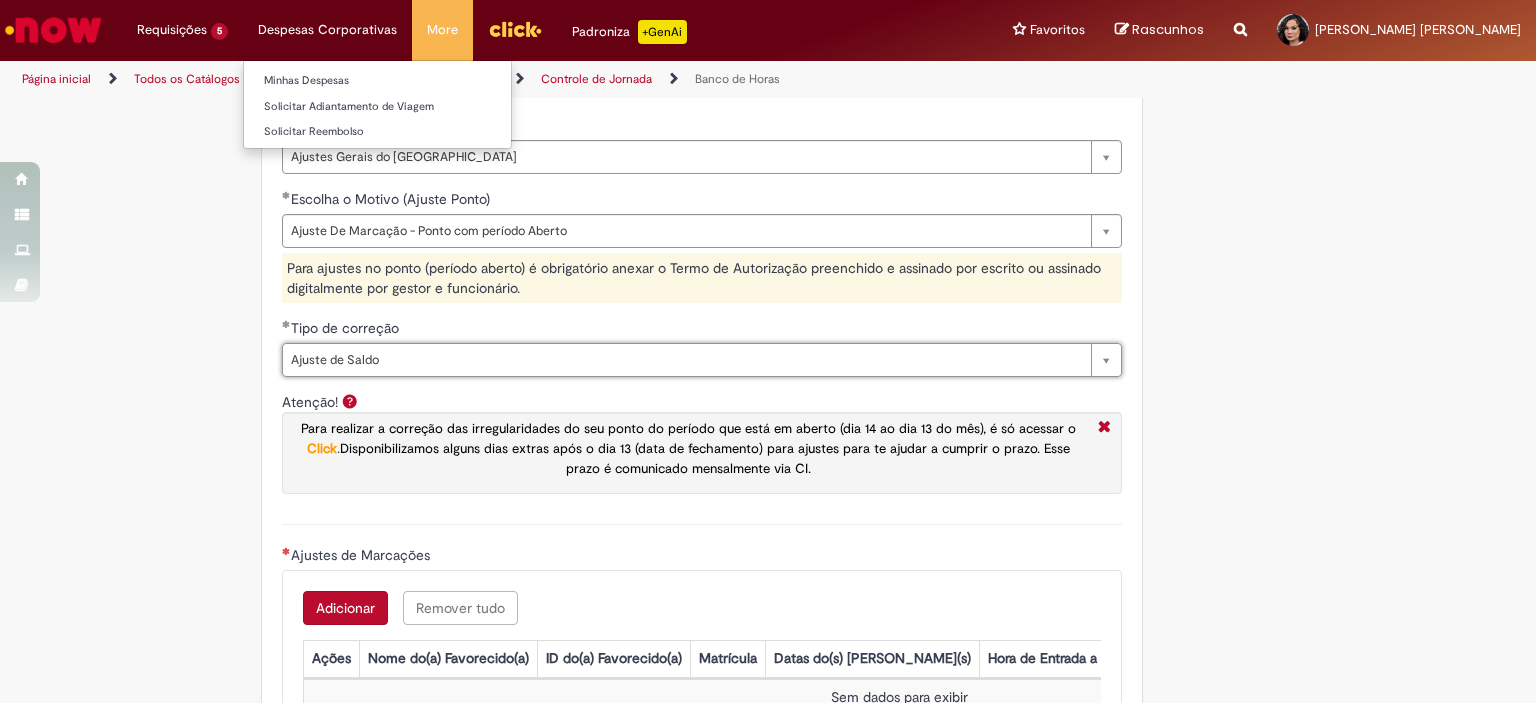scroll, scrollTop: 1162, scrollLeft: 0, axis: vertical 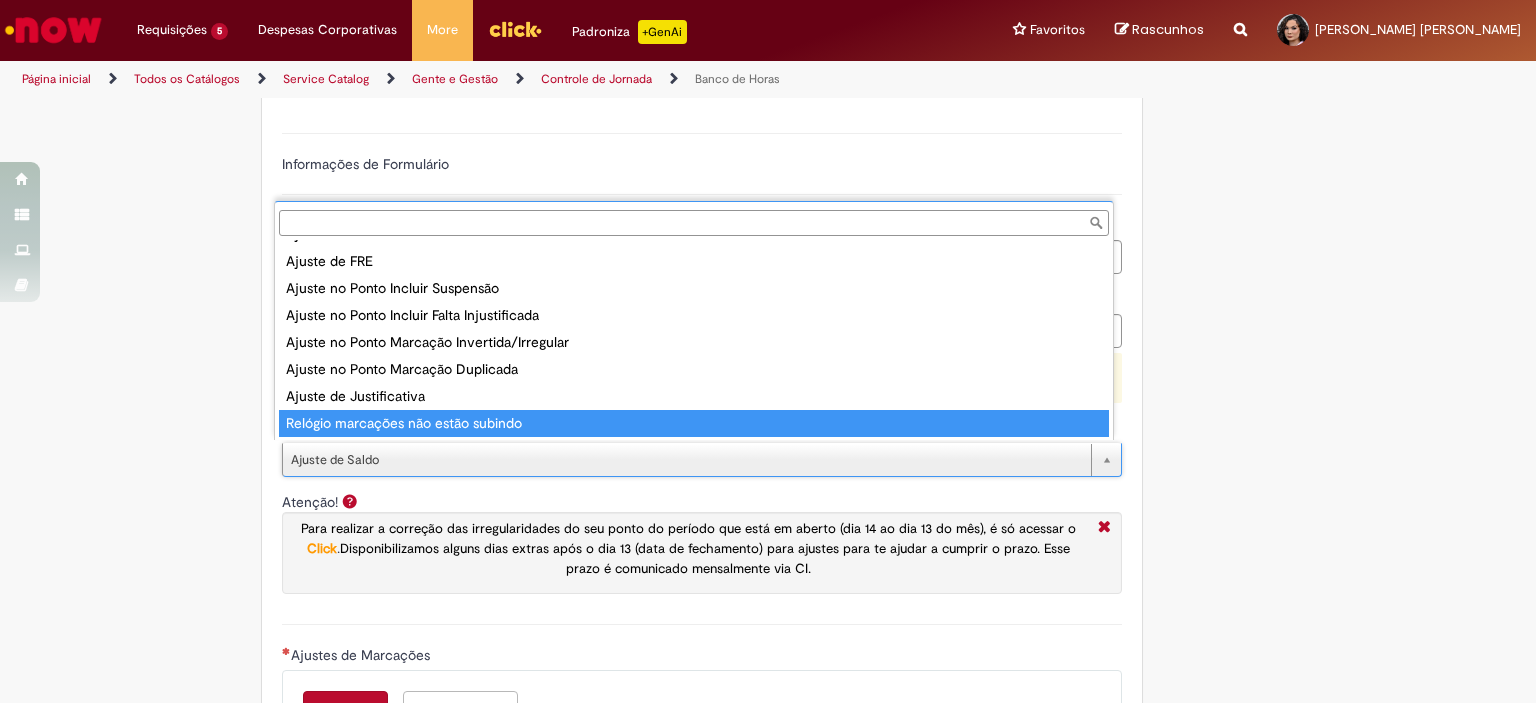 type on "**********" 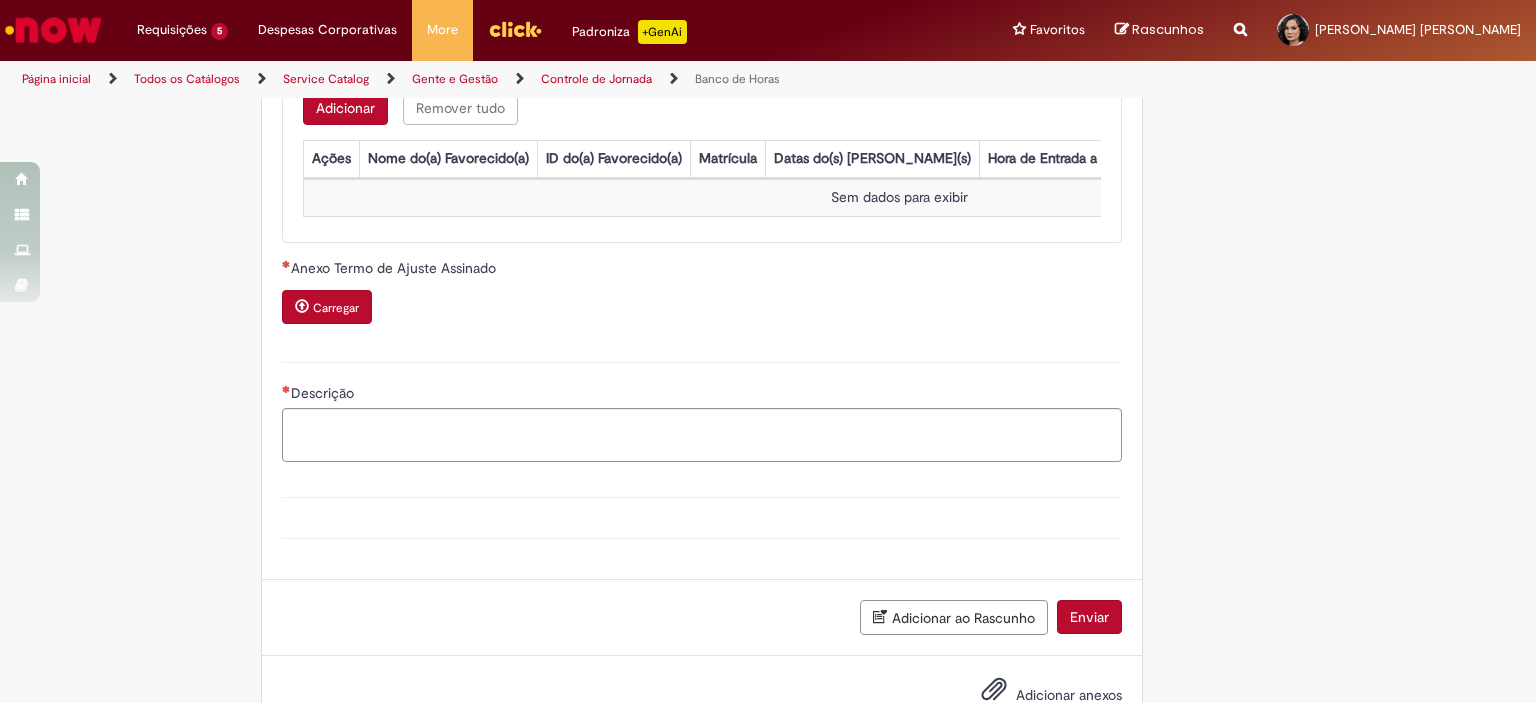 scroll, scrollTop: 1562, scrollLeft: 0, axis: vertical 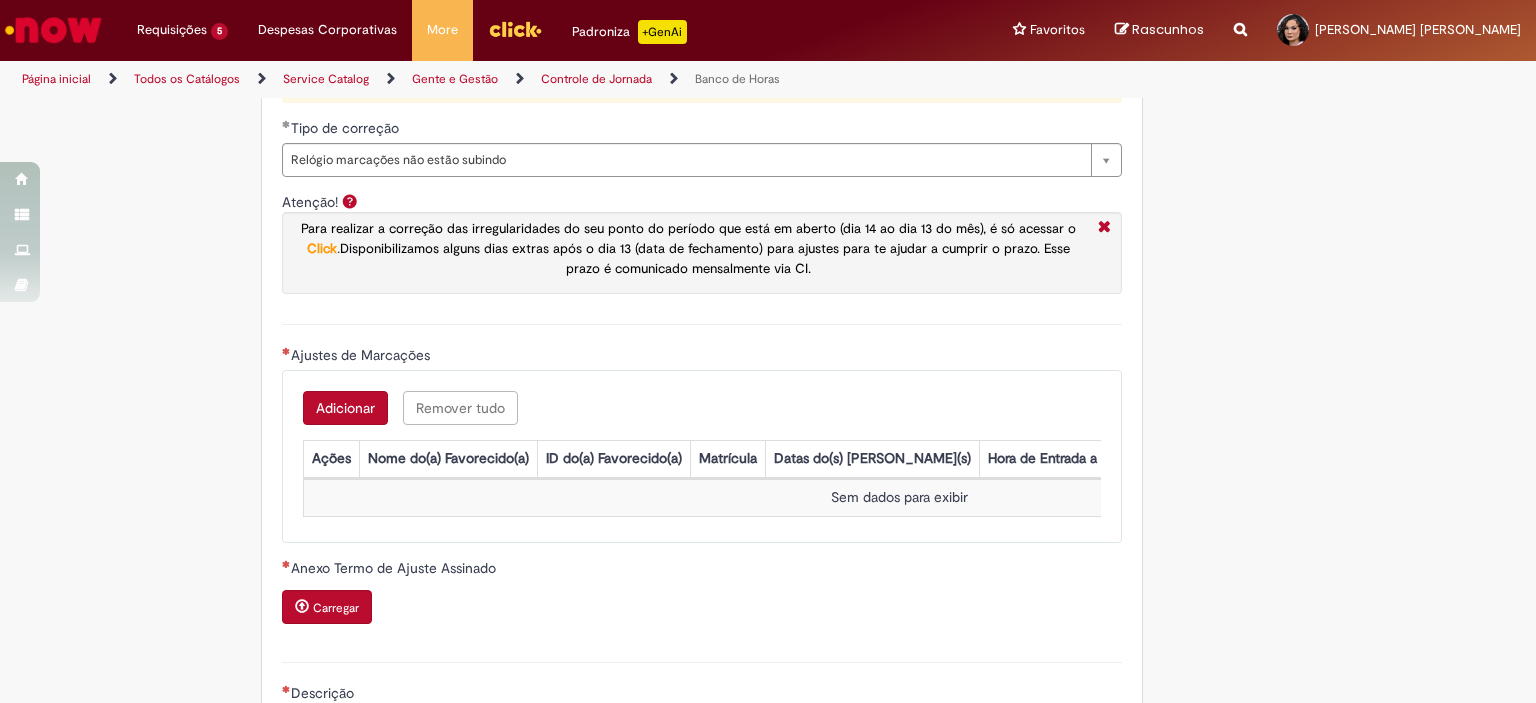 click on "Adicionar" at bounding box center (345, 408) 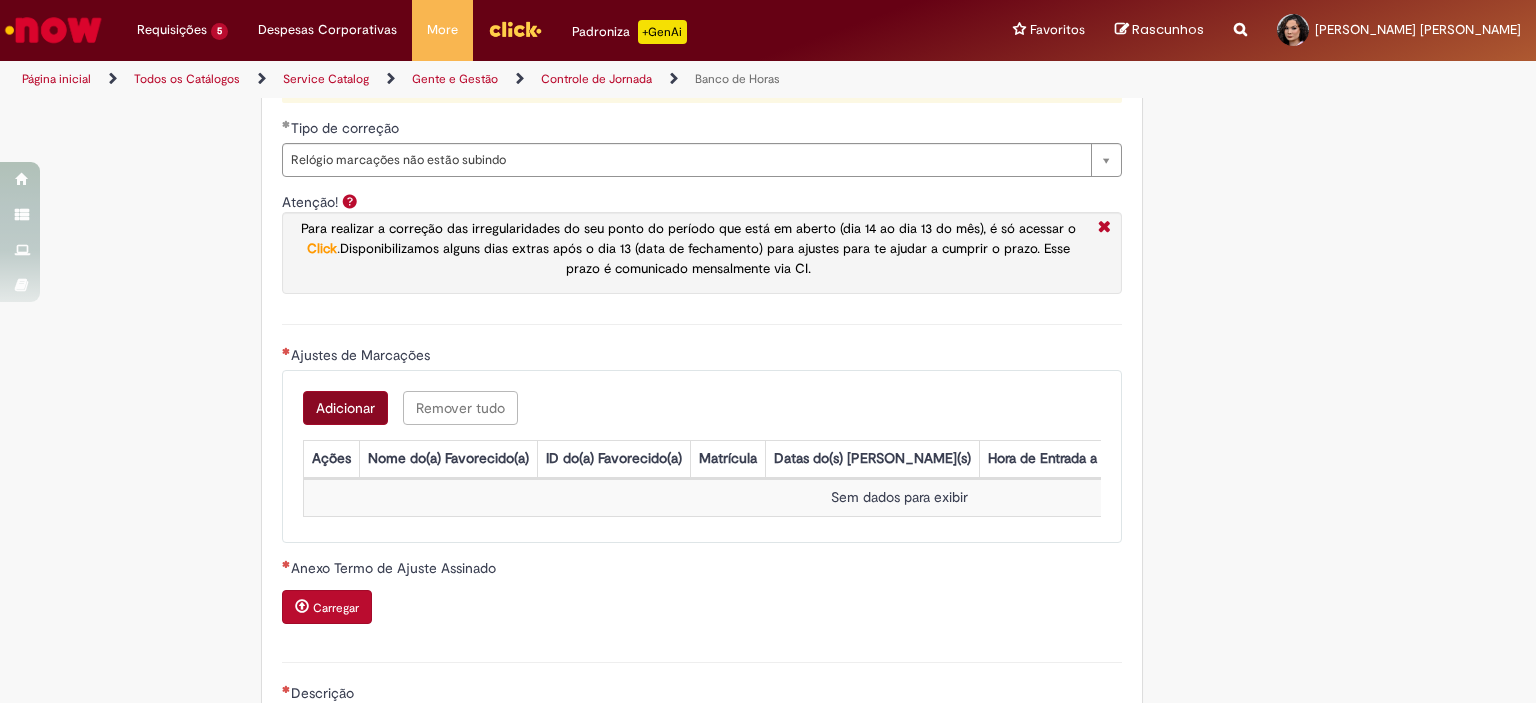 scroll, scrollTop: 0, scrollLeft: 0, axis: both 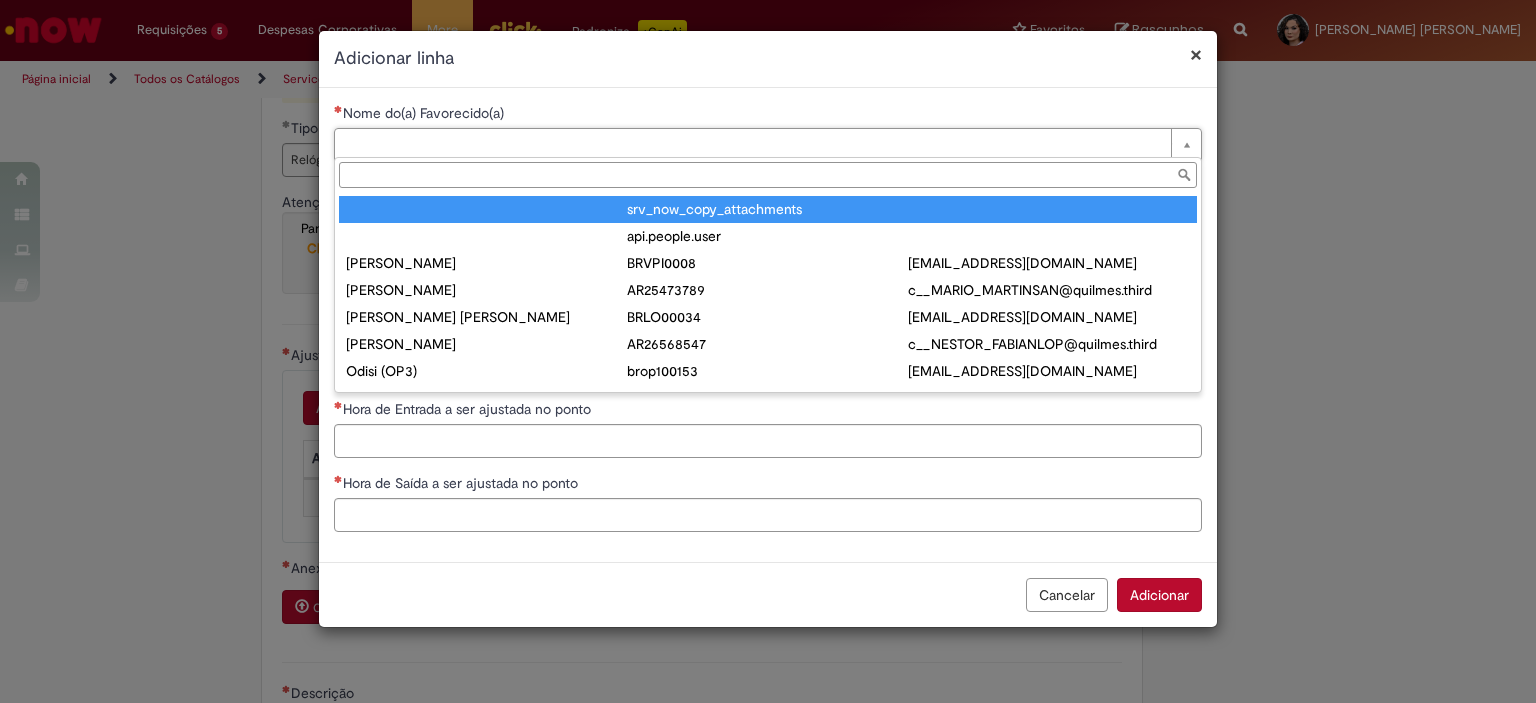 type on "**********" 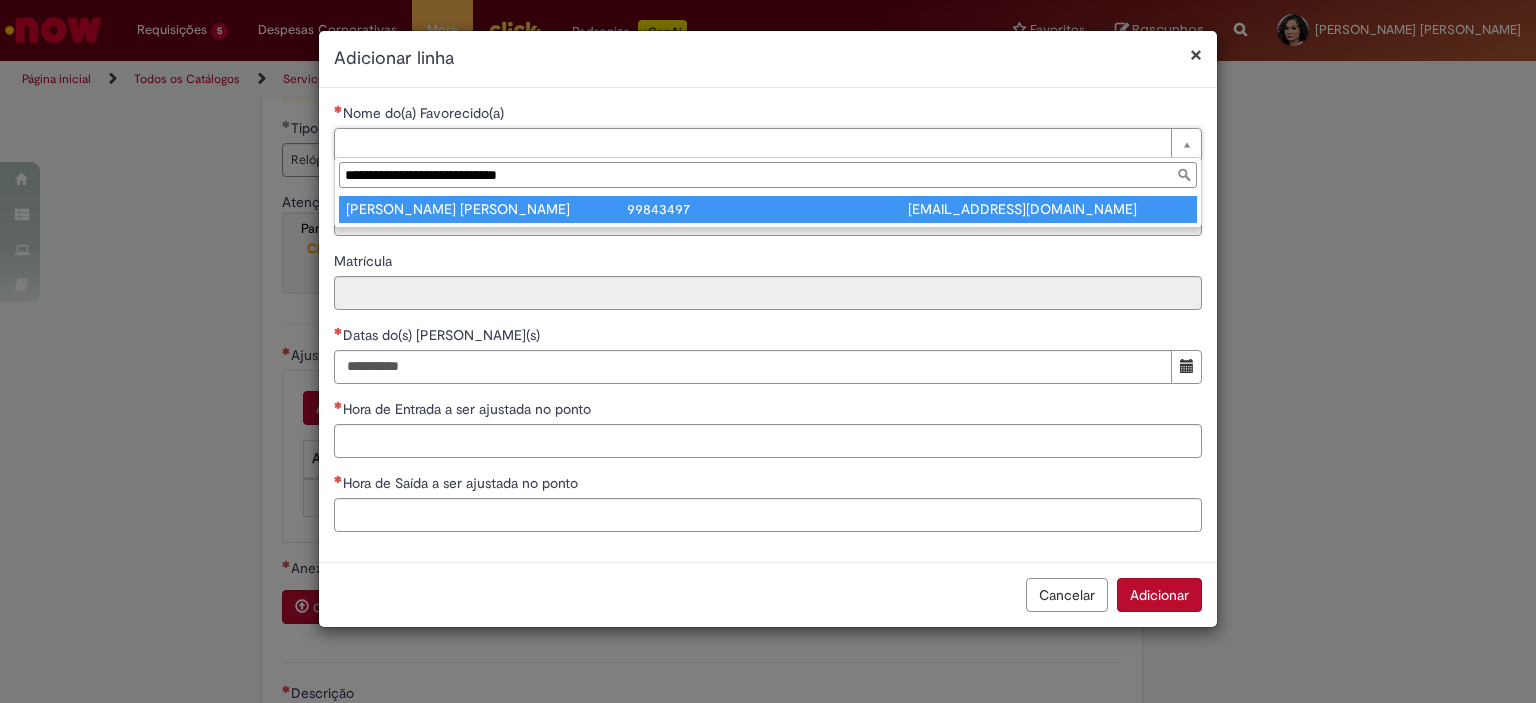 type on "**********" 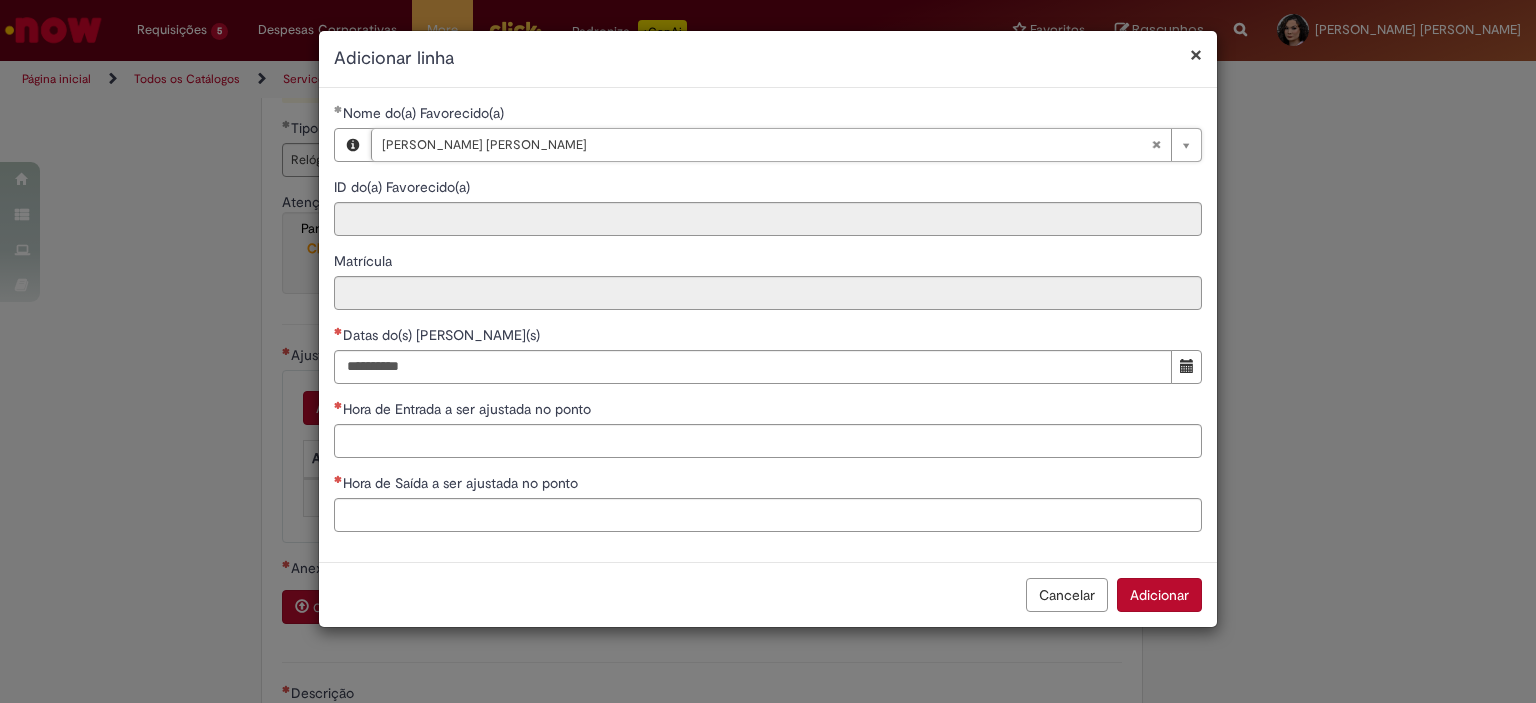 type on "********" 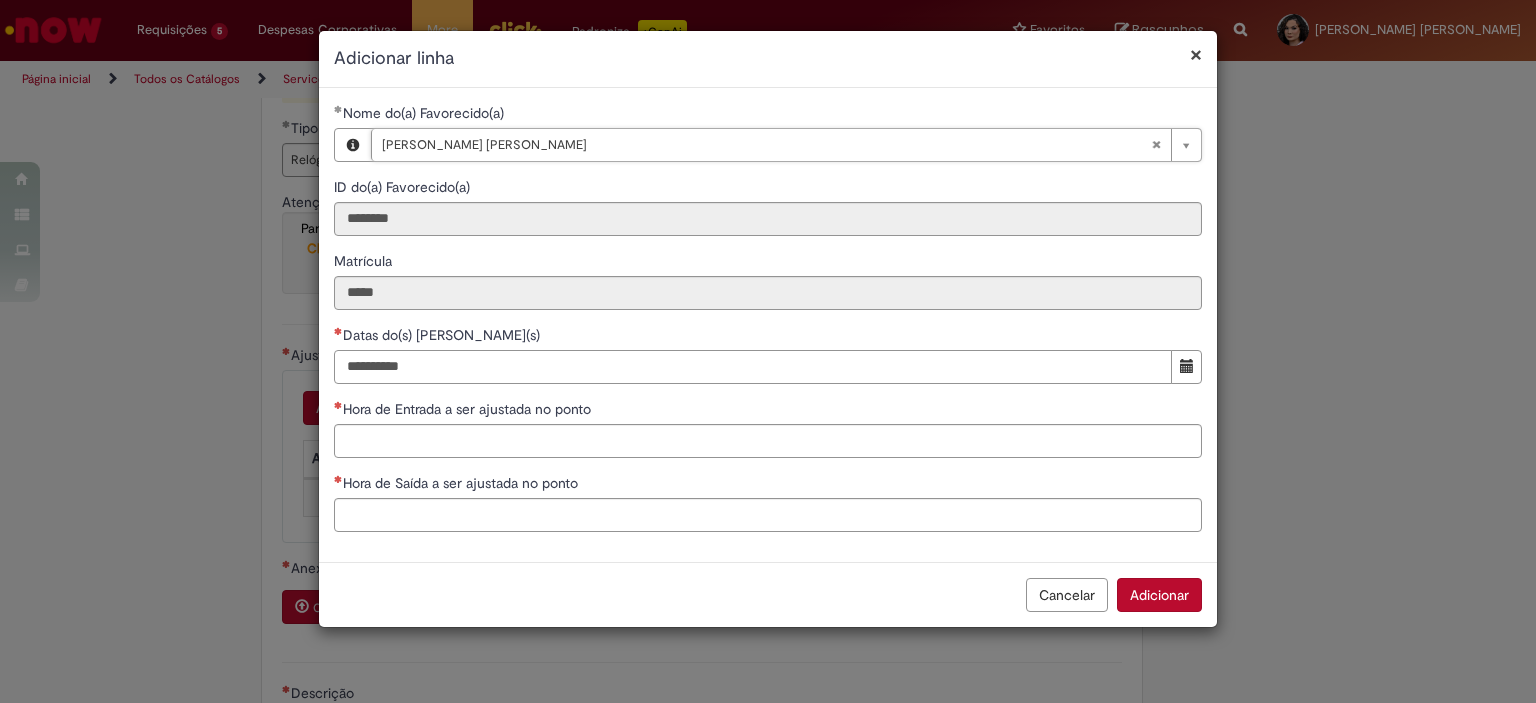 click on "Datas do(s) [PERSON_NAME](s)" at bounding box center (753, 367) 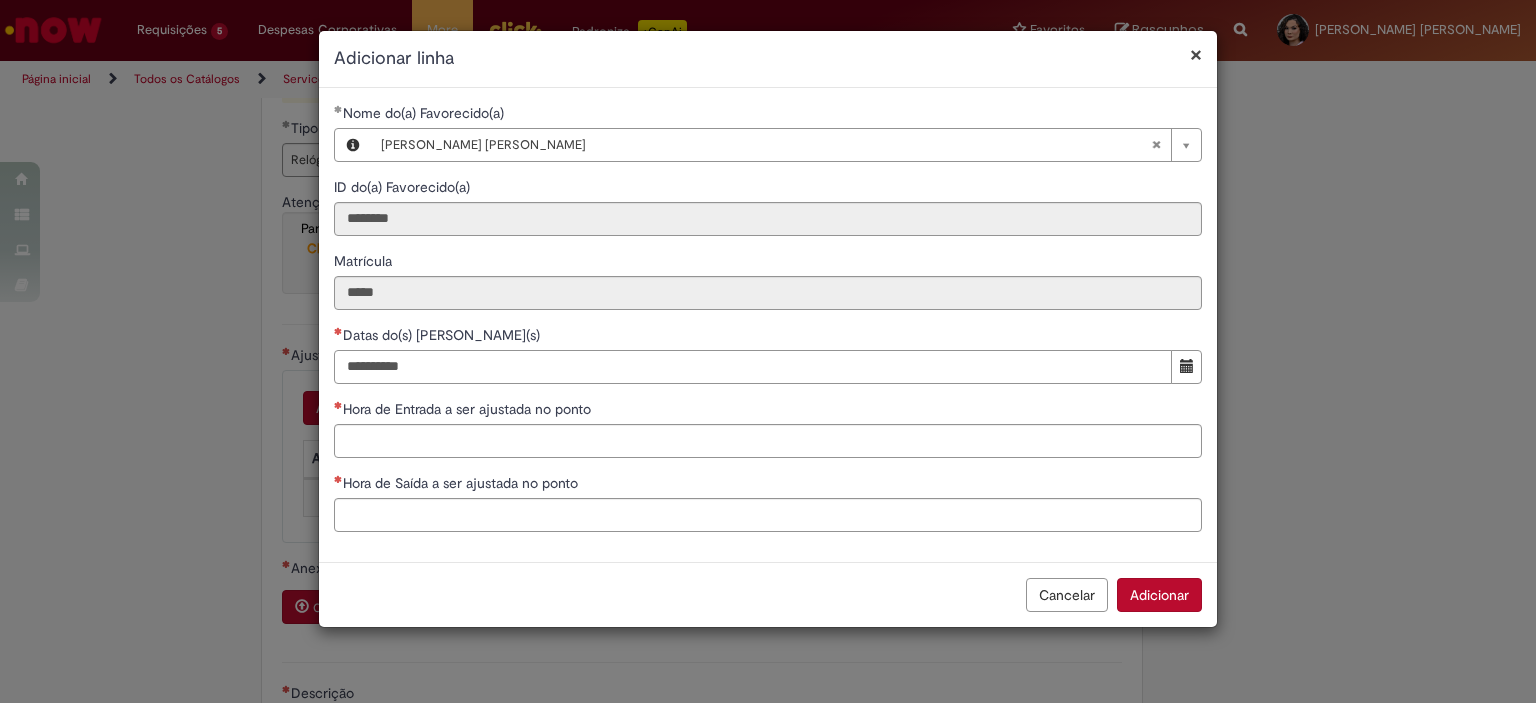 type on "**********" 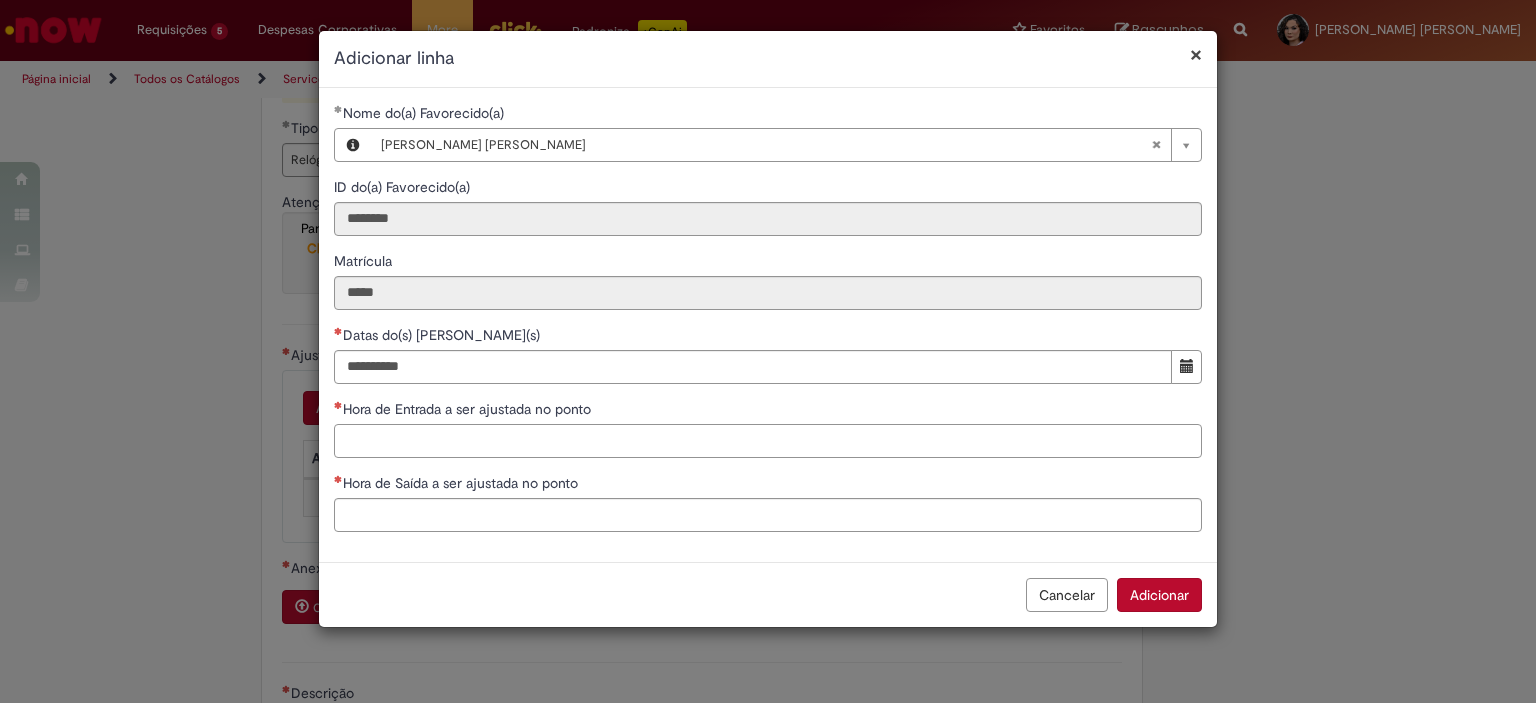 click on "Hora de Entrada a ser ajustada no ponto" at bounding box center (768, 441) 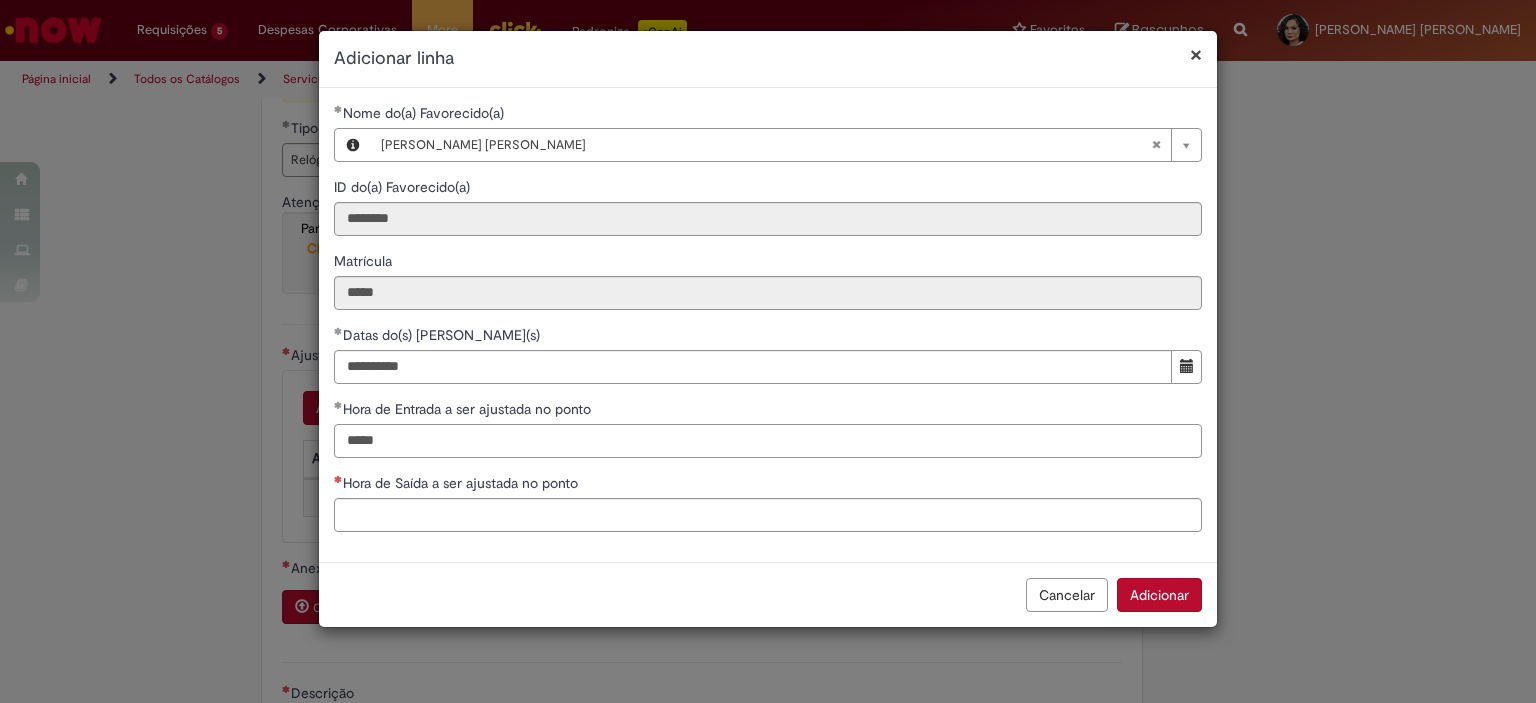 type on "*****" 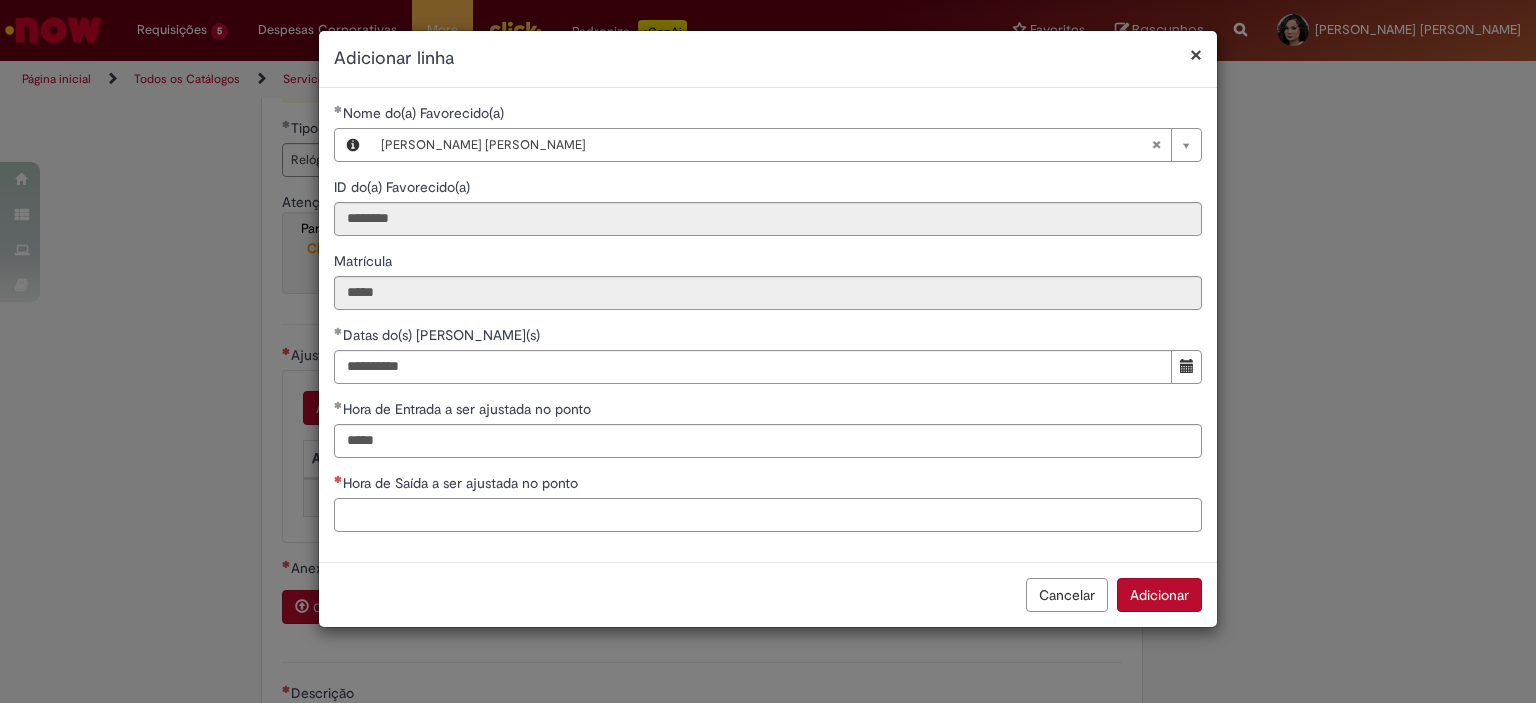 click on "Hora de Saída a ser ajustada no ponto" at bounding box center [768, 515] 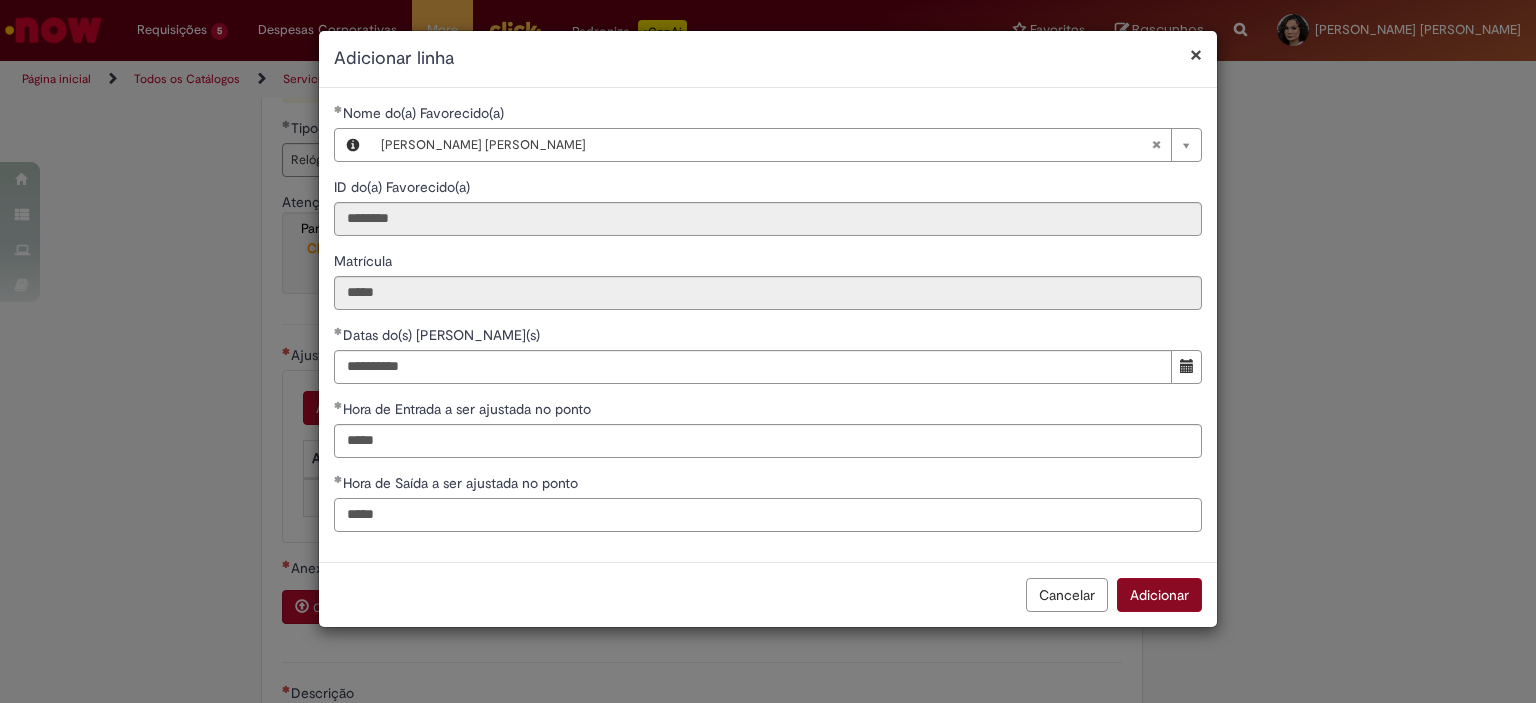 type on "*****" 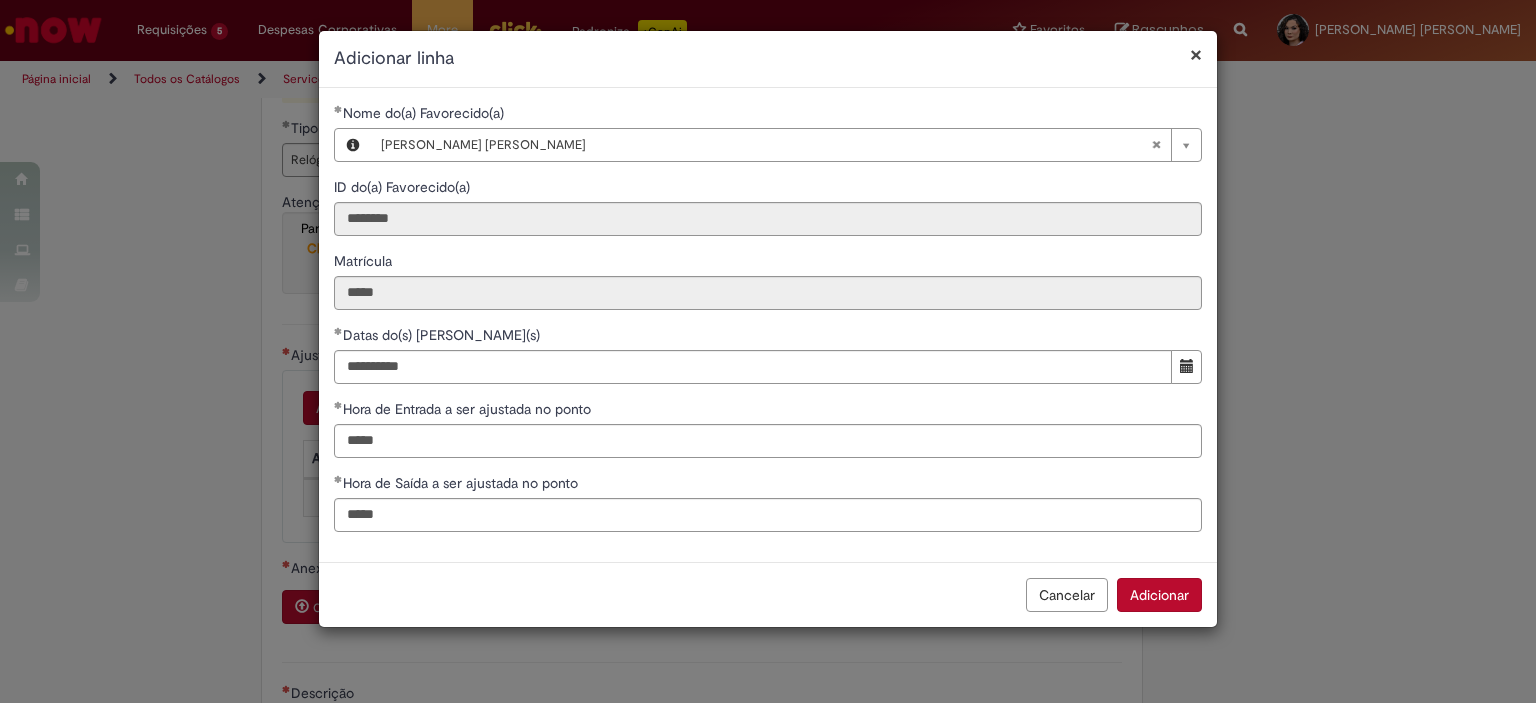 click on "Adicionar" at bounding box center [1159, 595] 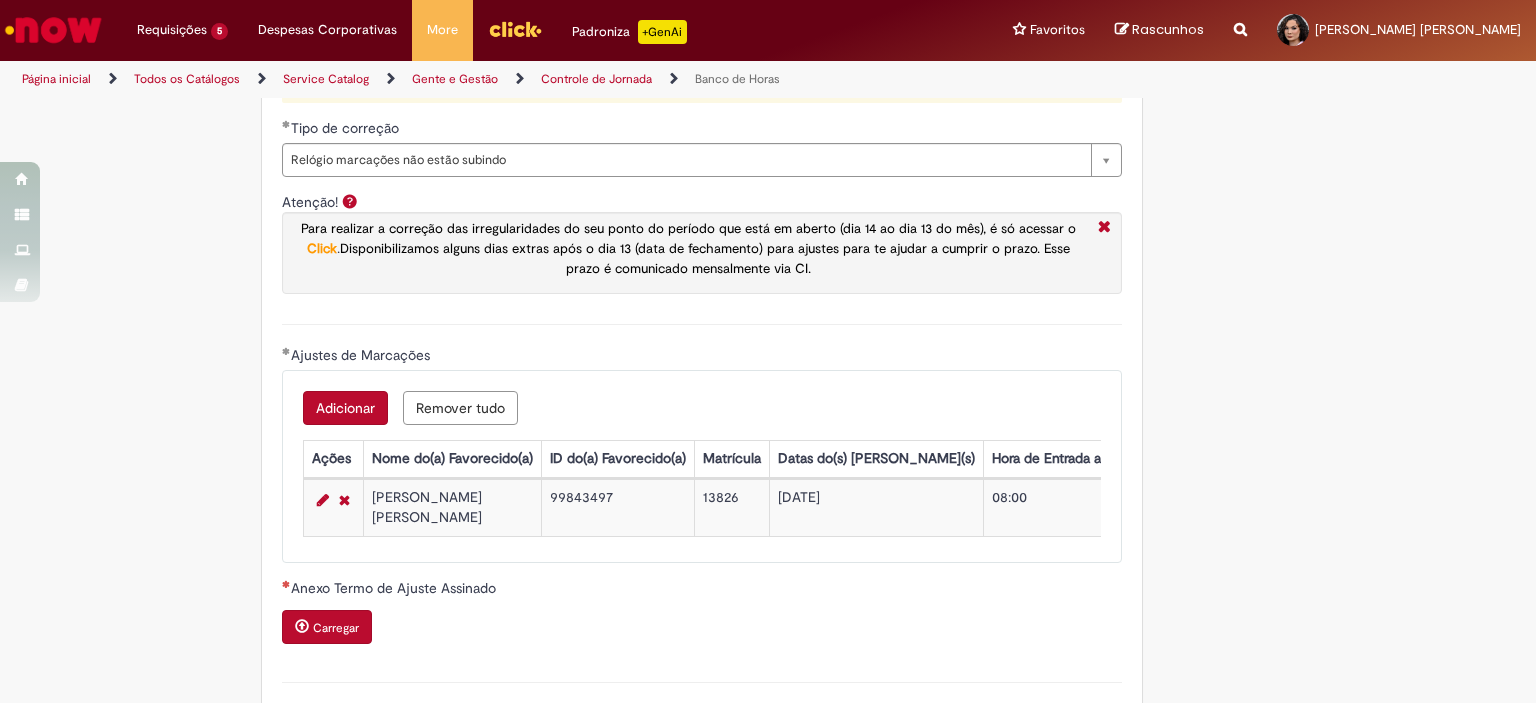 click on "Adicionar" at bounding box center (345, 408) 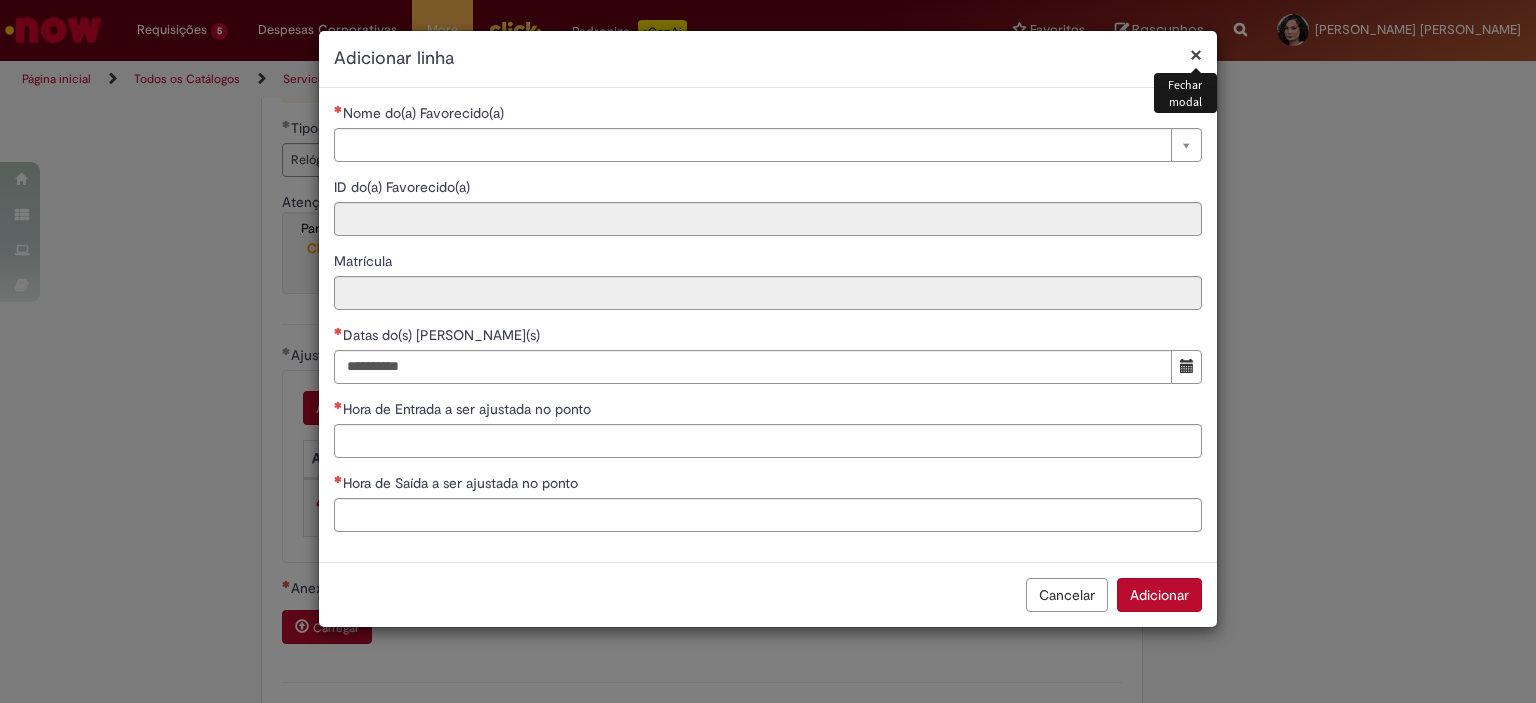 click on "Nome do(a) Favorecido(a)" at bounding box center (768, 115) 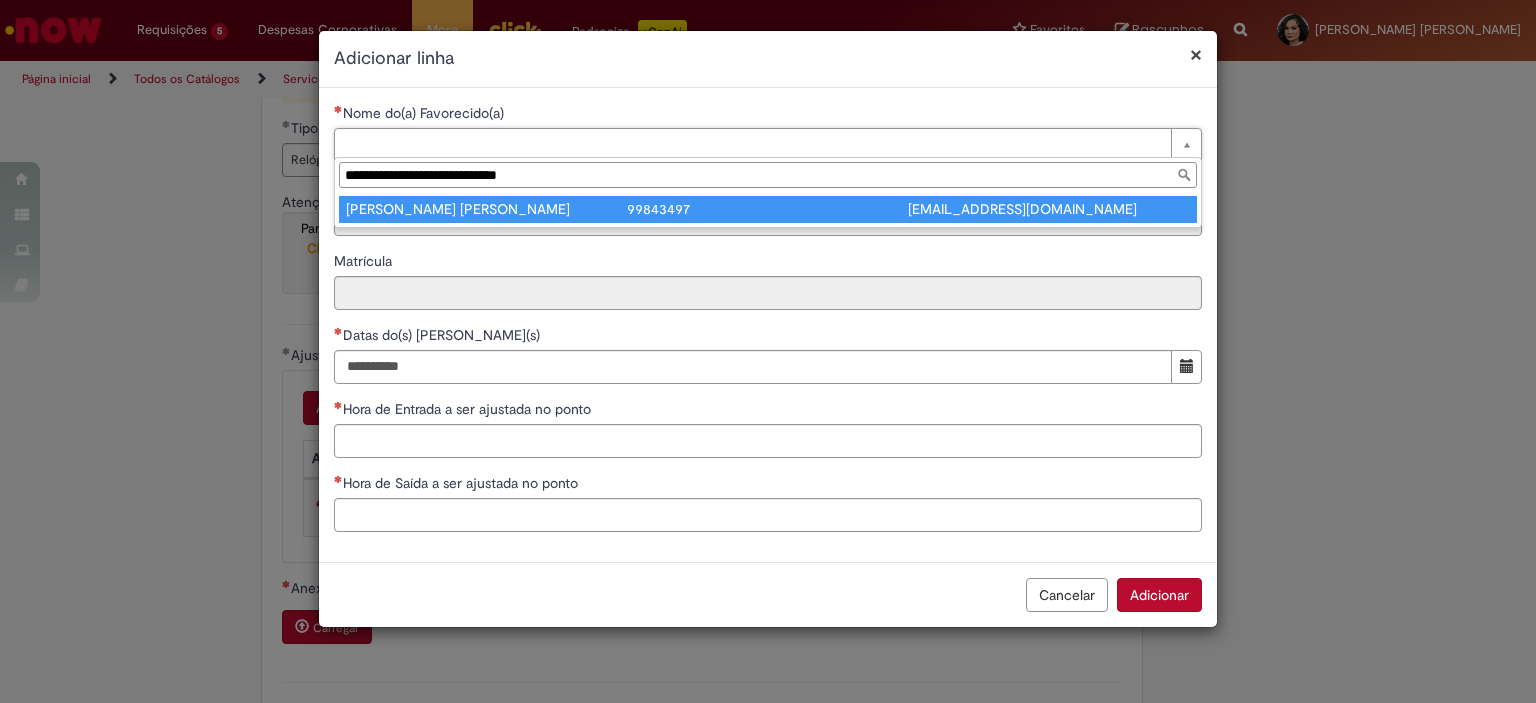 type on "**********" 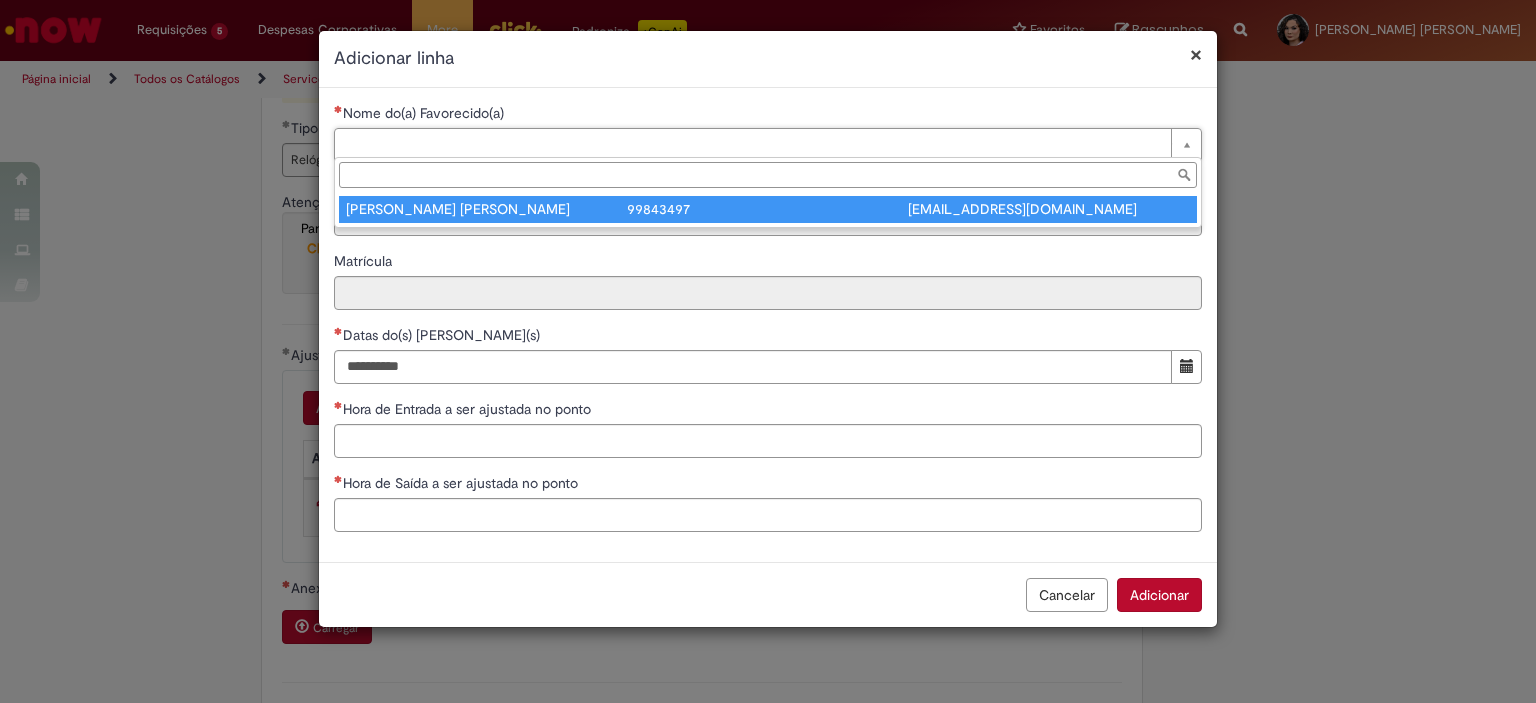 type on "********" 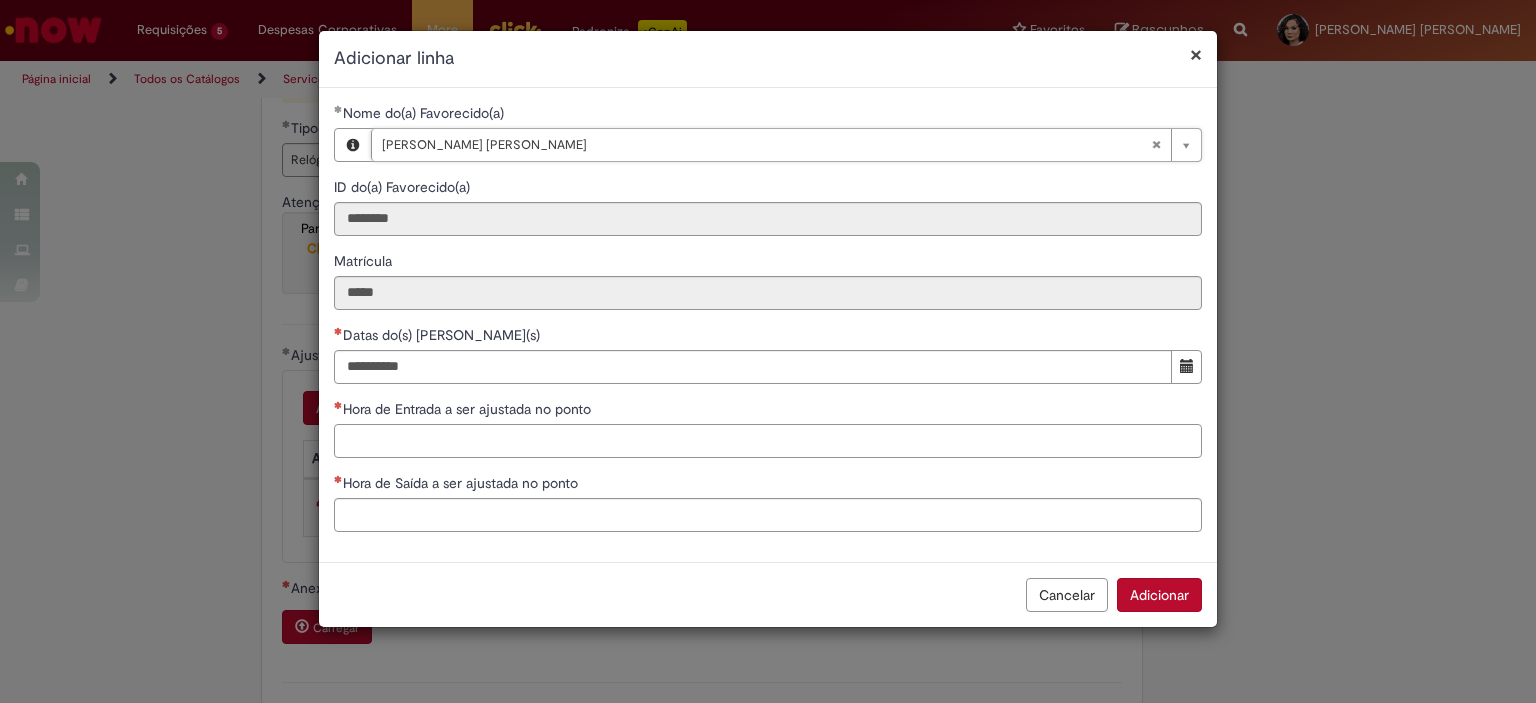 click on "Hora de Entrada a ser ajustada no ponto" at bounding box center [768, 441] 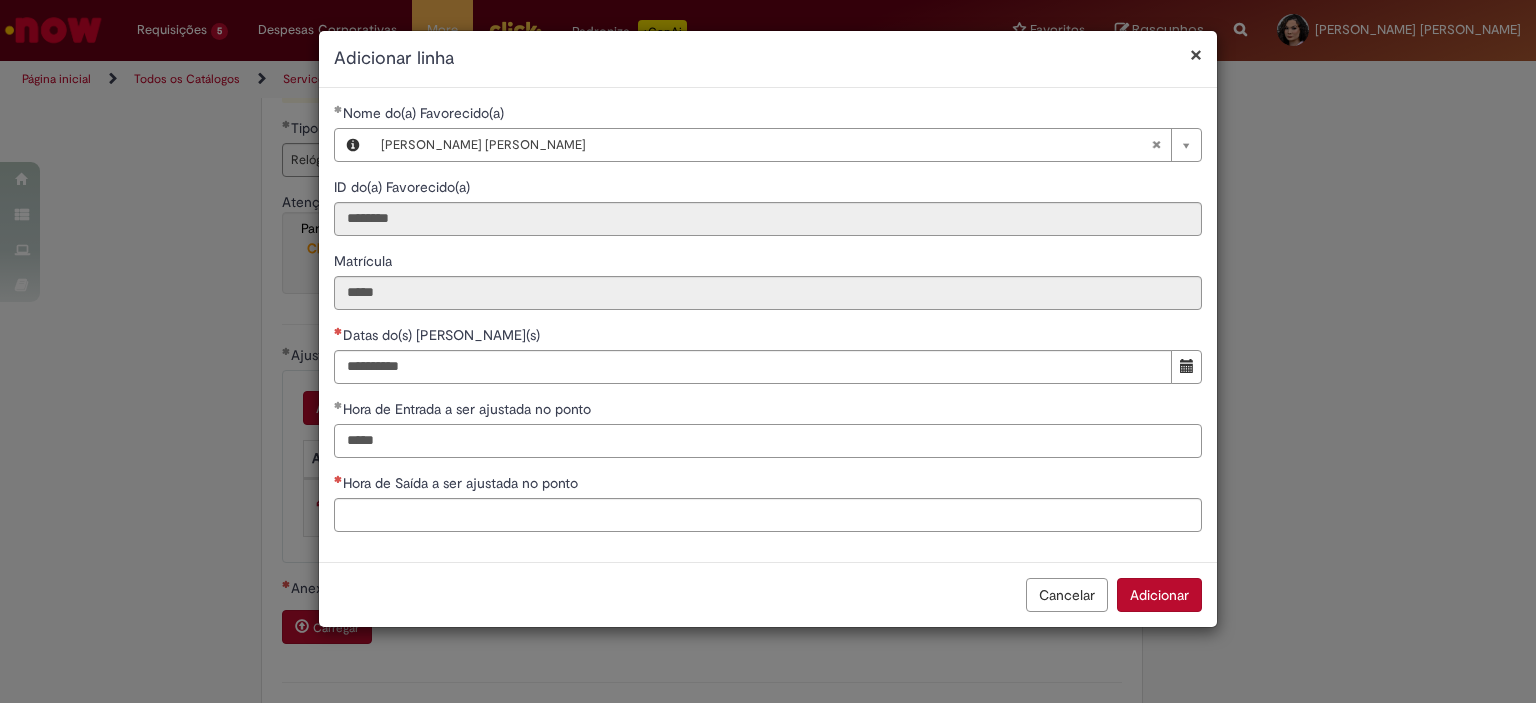 type on "*****" 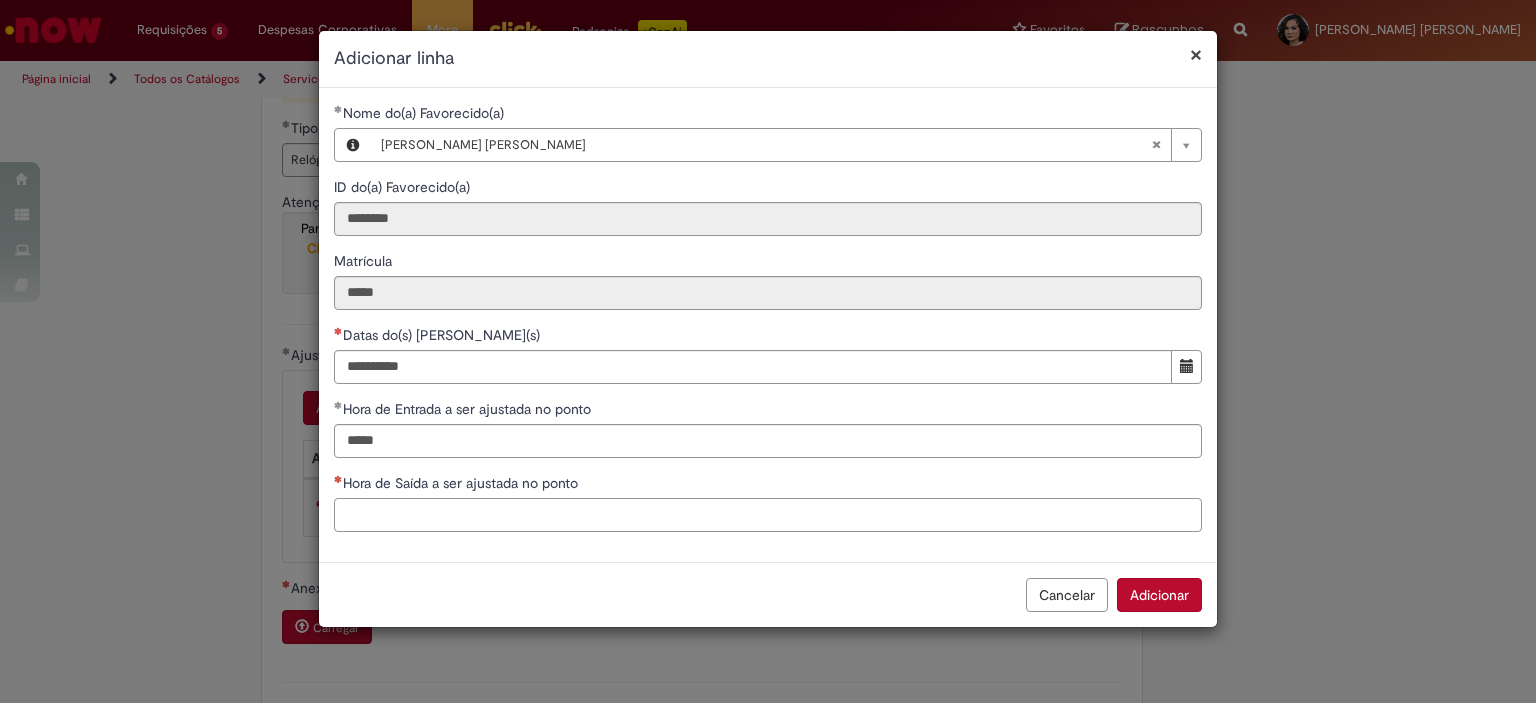 click on "Hora de Saída a ser ajustada no ponto" at bounding box center [768, 515] 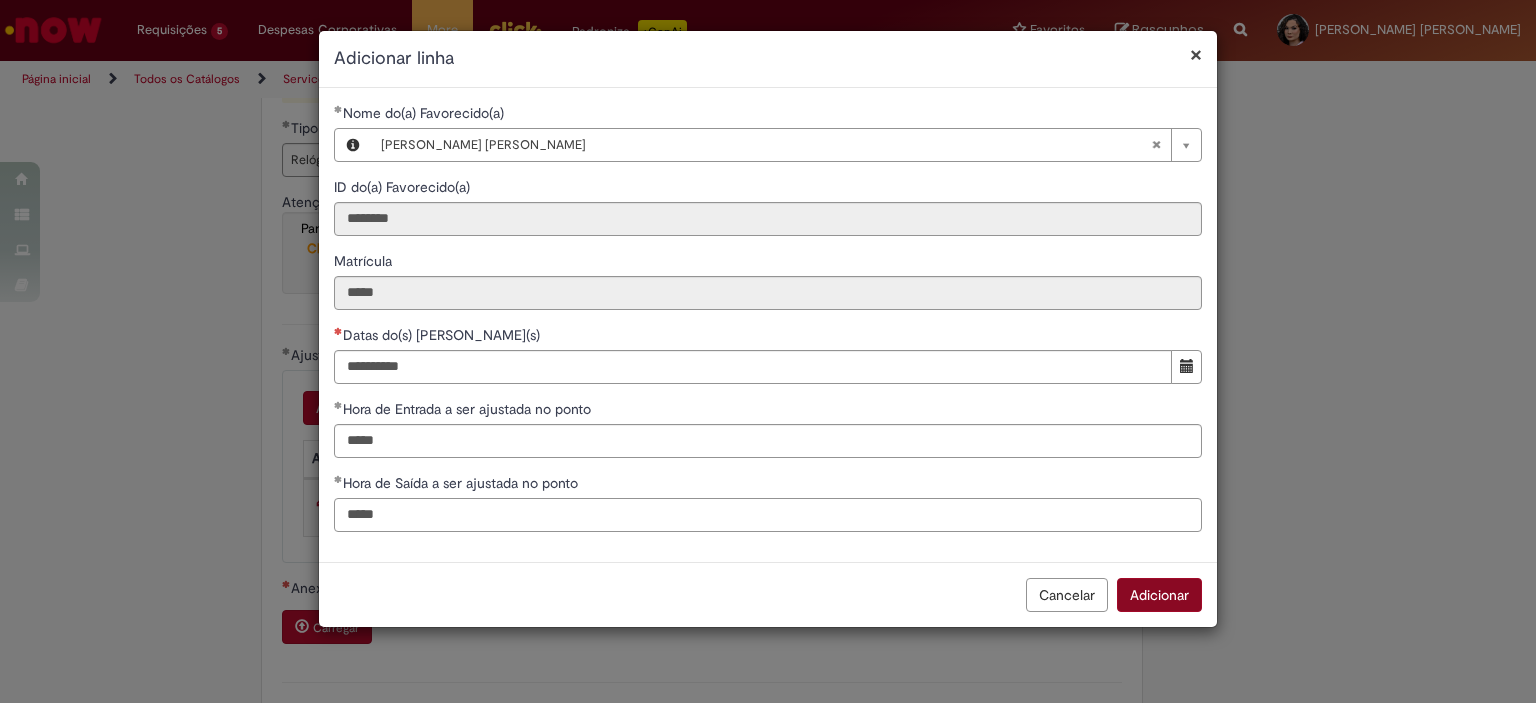 type on "*****" 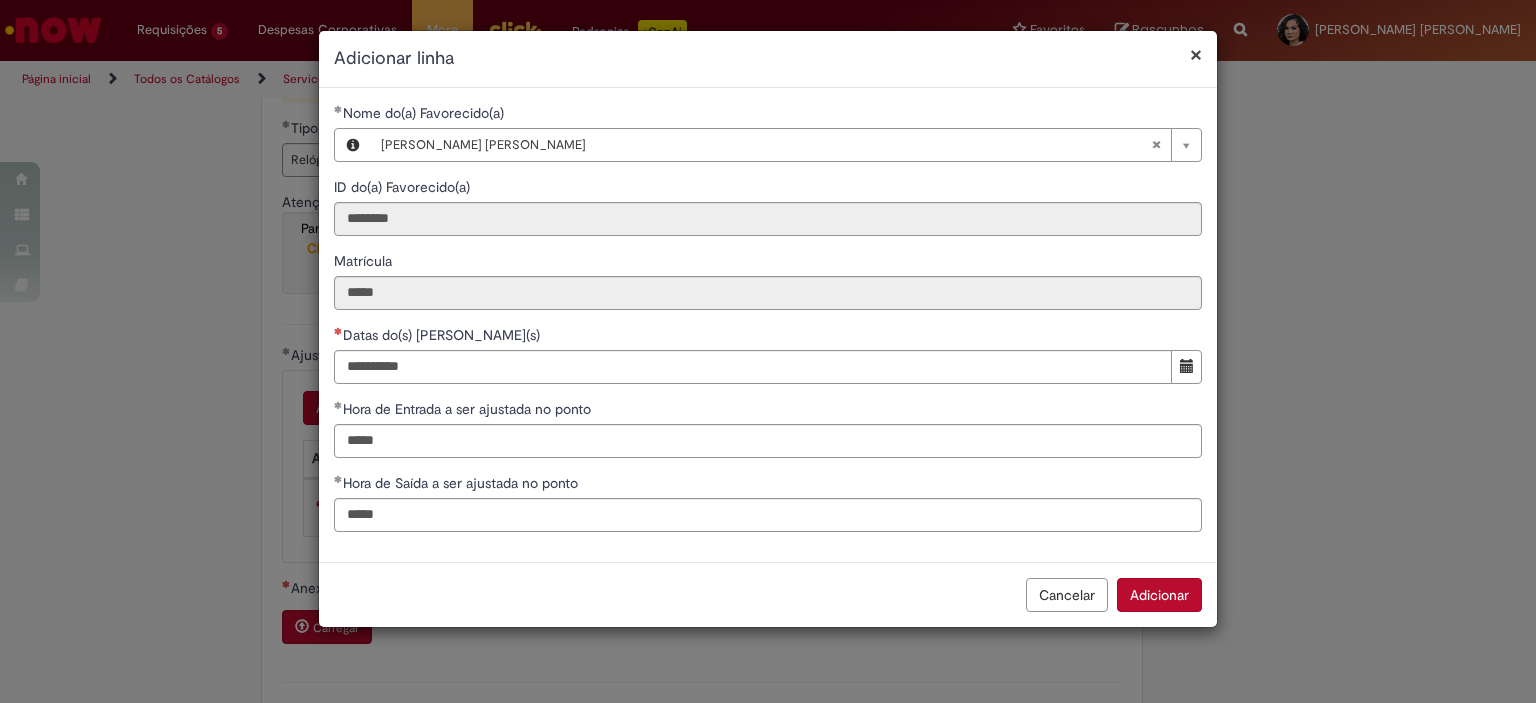 click on "Adicionar" at bounding box center [1159, 595] 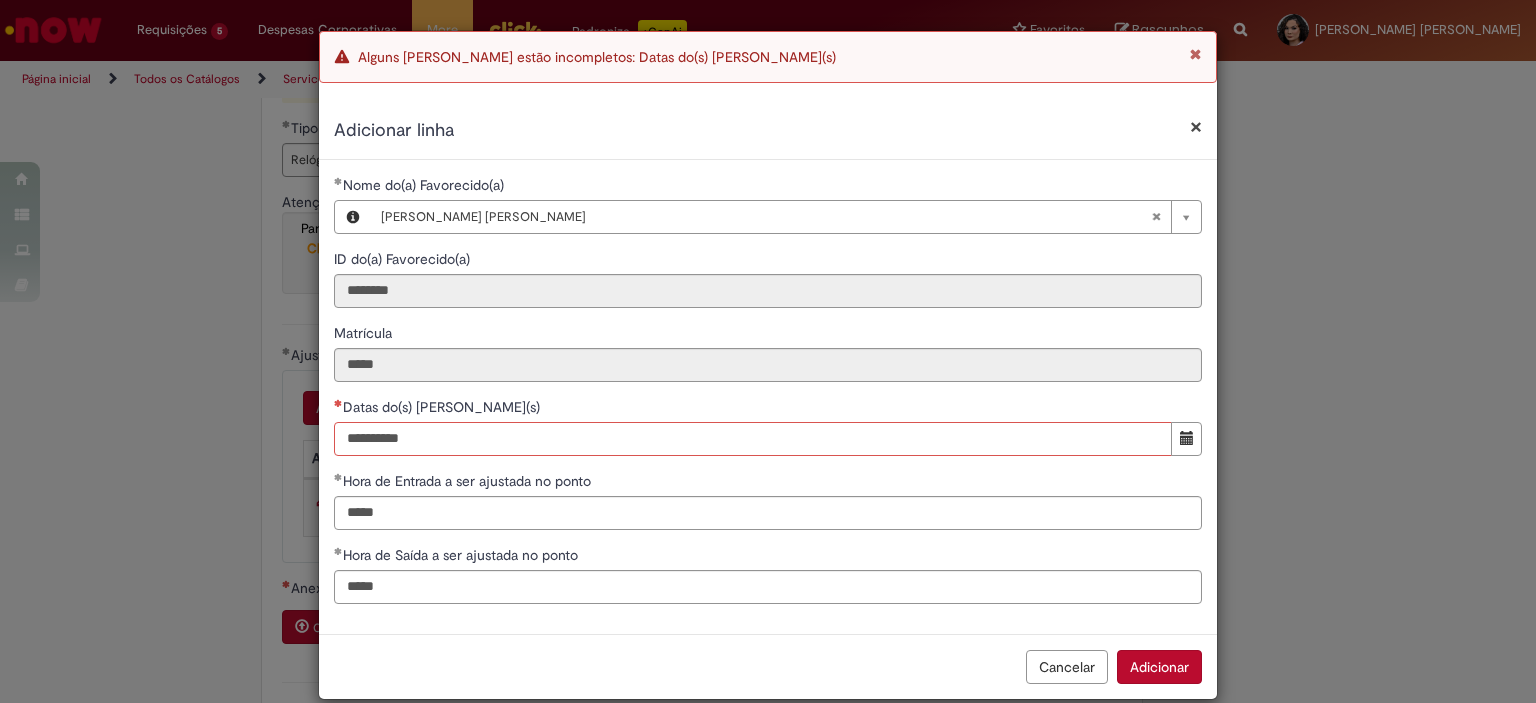 click on "Datas do(s) [PERSON_NAME](s)" at bounding box center [753, 439] 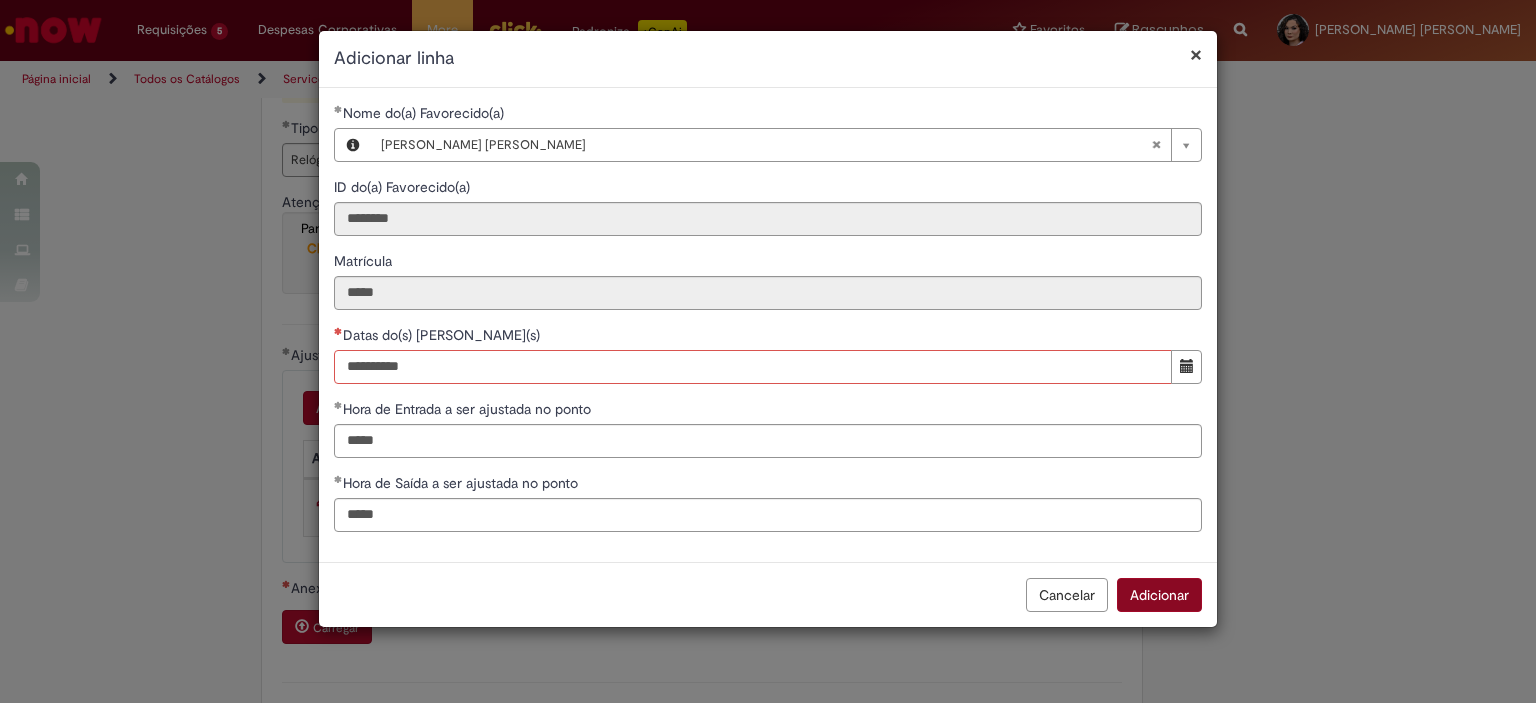 type on "**********" 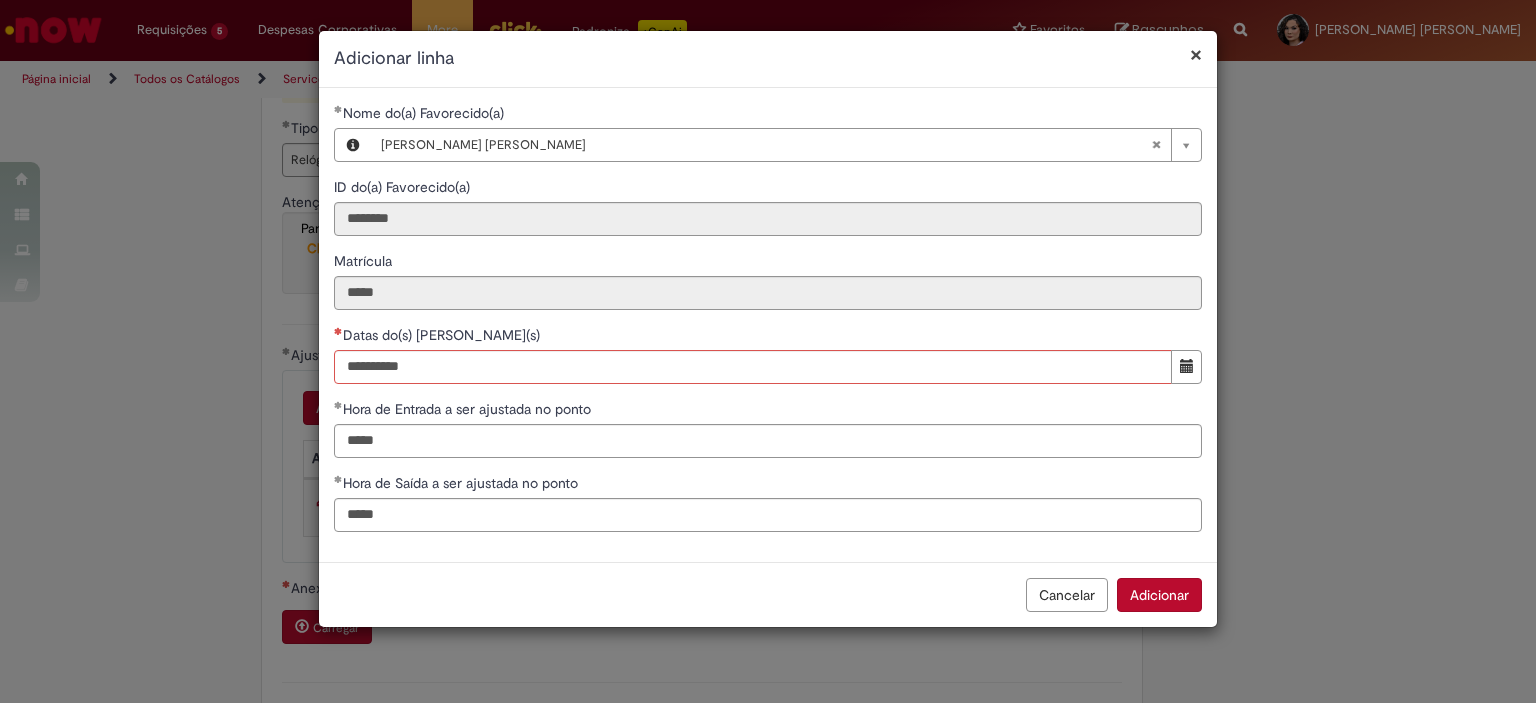 click on "Adicionar" at bounding box center (1159, 595) 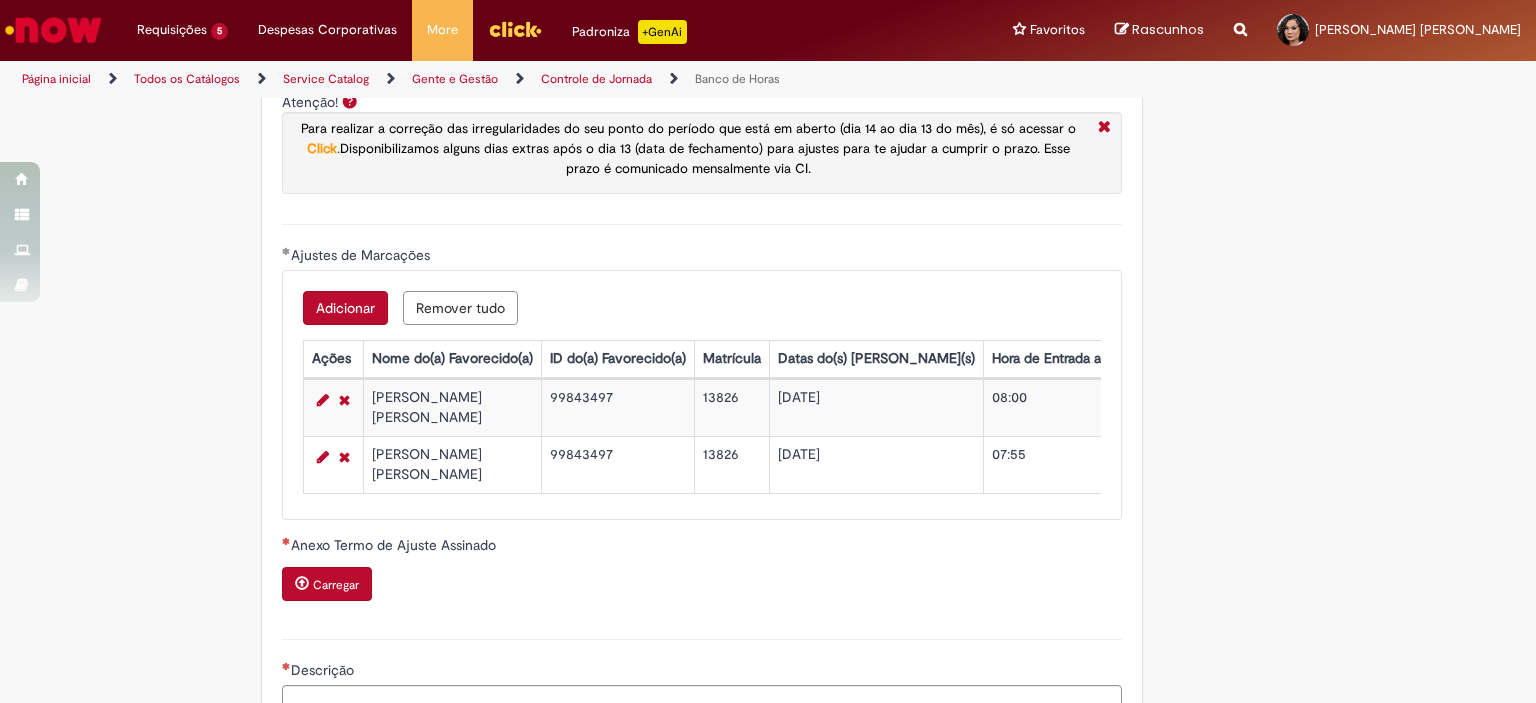 scroll, scrollTop: 1862, scrollLeft: 0, axis: vertical 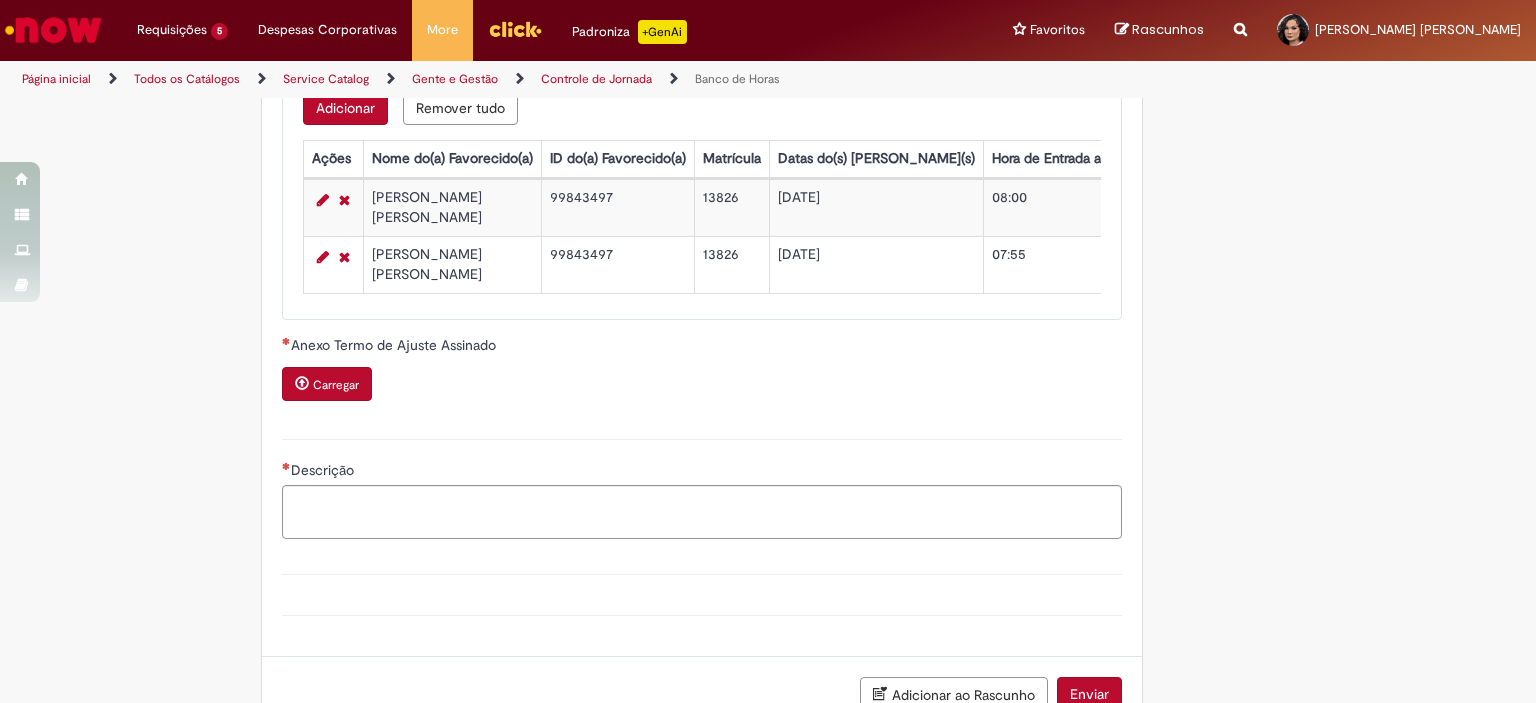 click on "Carregar" at bounding box center (336, 385) 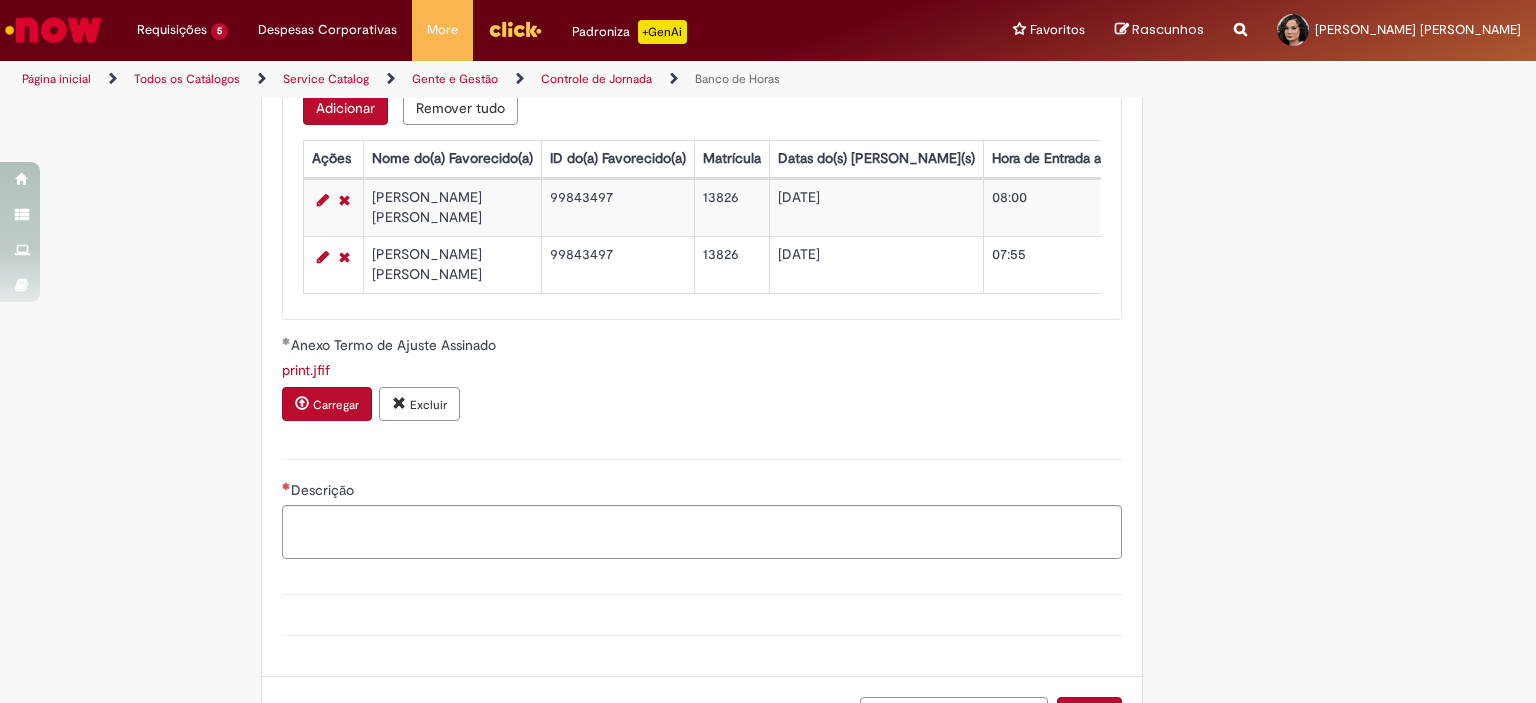 scroll, scrollTop: 2024, scrollLeft: 0, axis: vertical 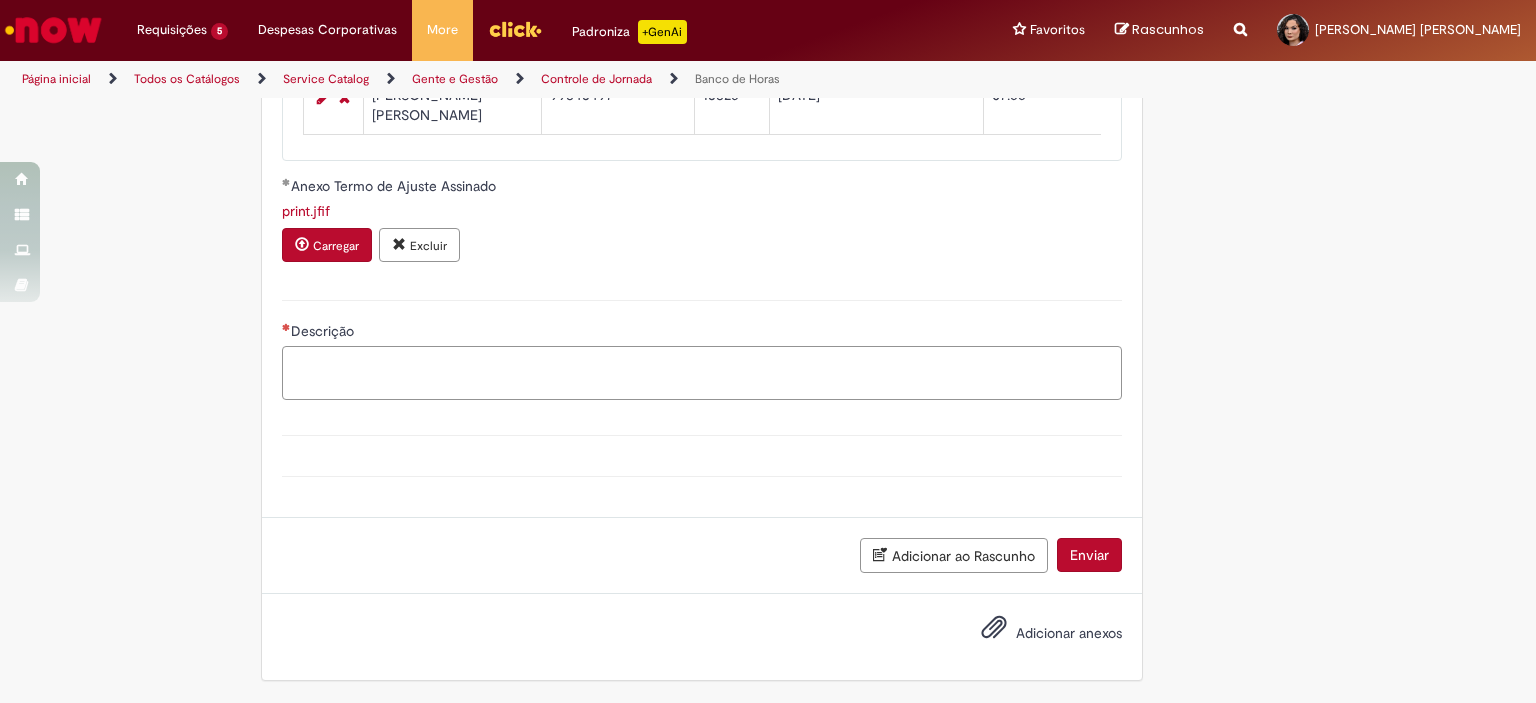 click on "Descrição" at bounding box center (702, 373) 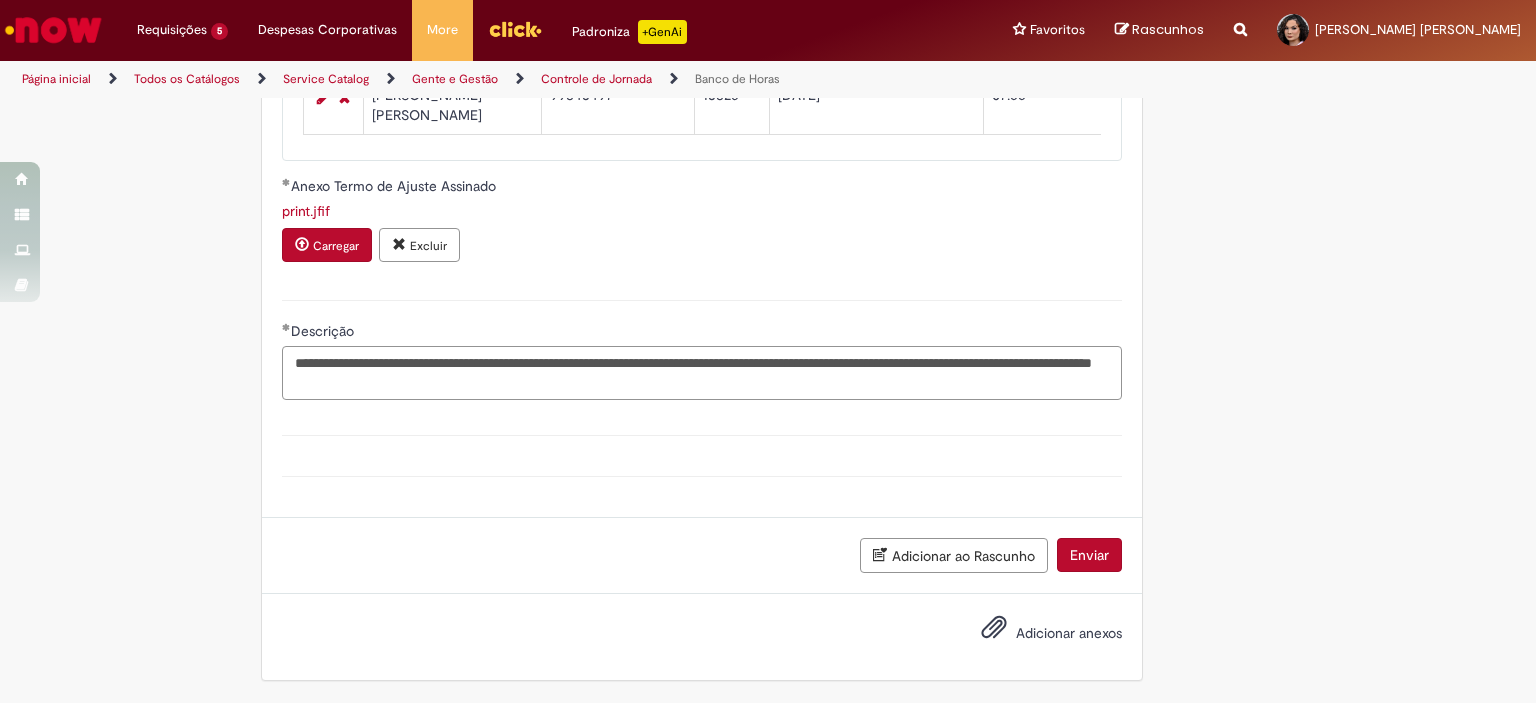 type on "**********" 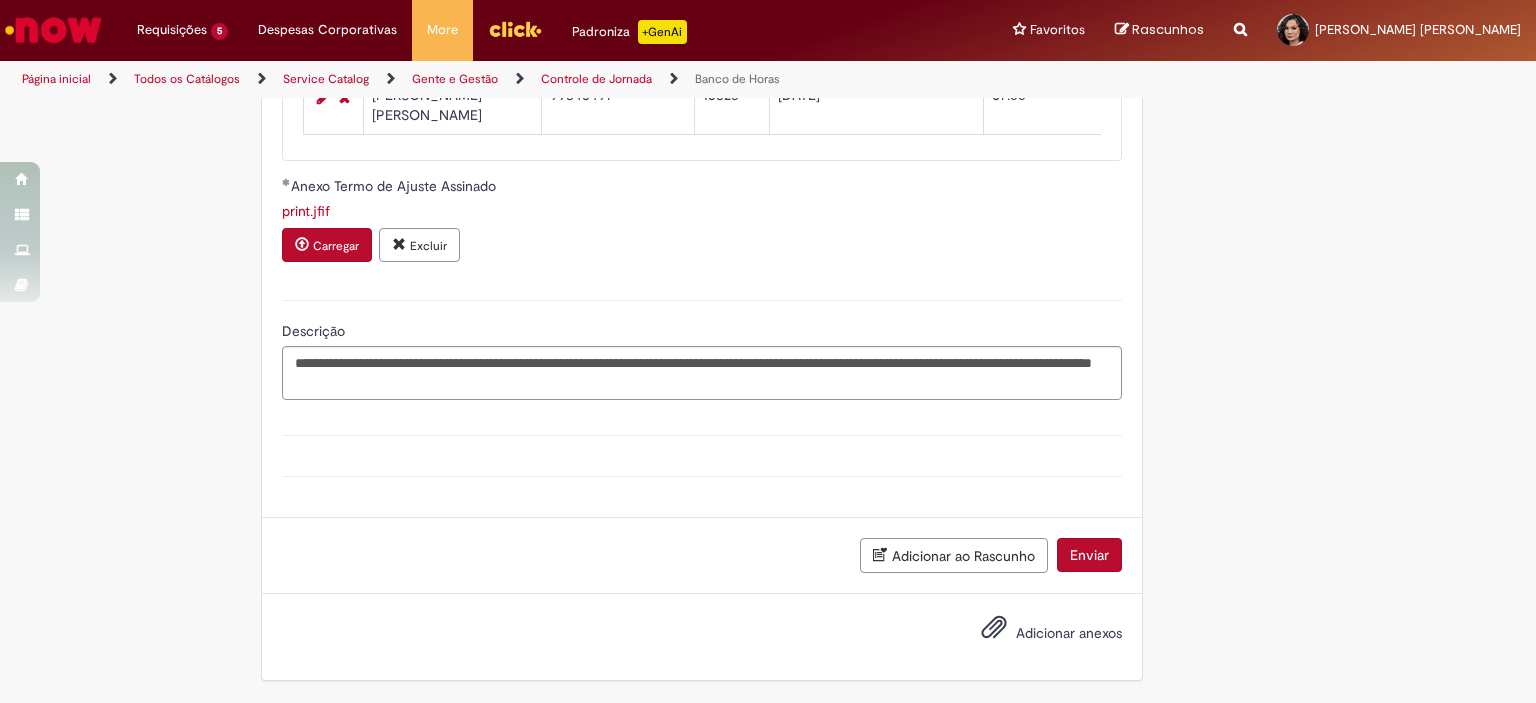 click on "Adicionar anexos" at bounding box center [1069, 633] 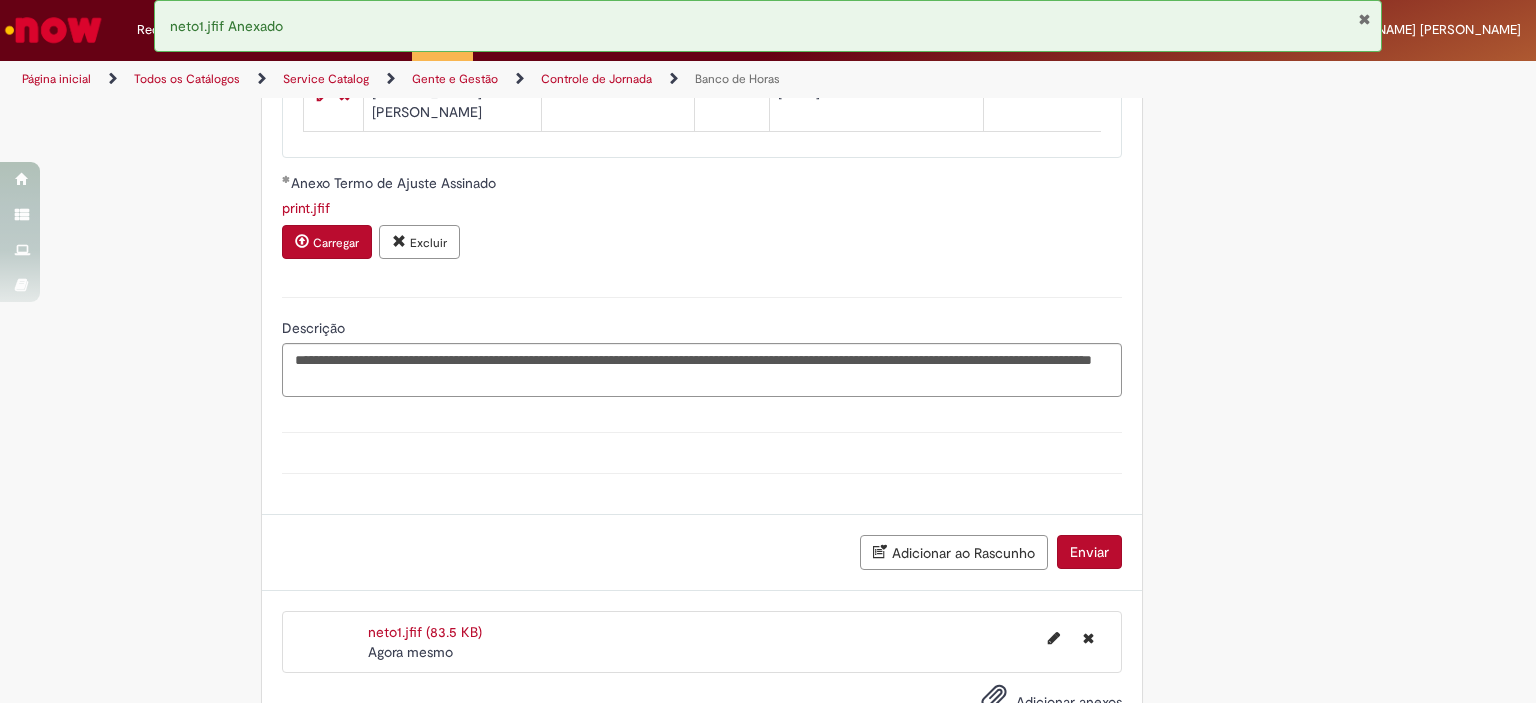 scroll, scrollTop: 2141, scrollLeft: 0, axis: vertical 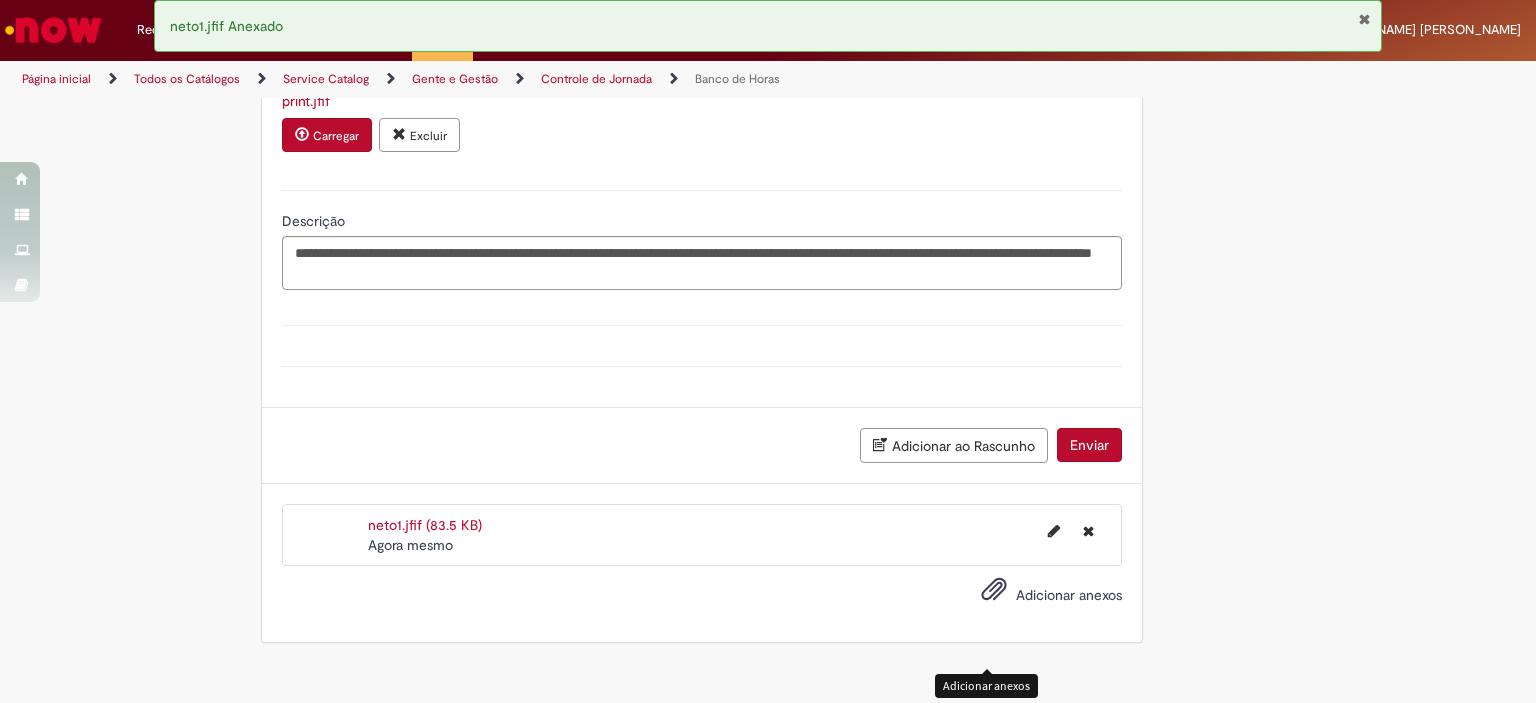 click at bounding box center (994, 590) 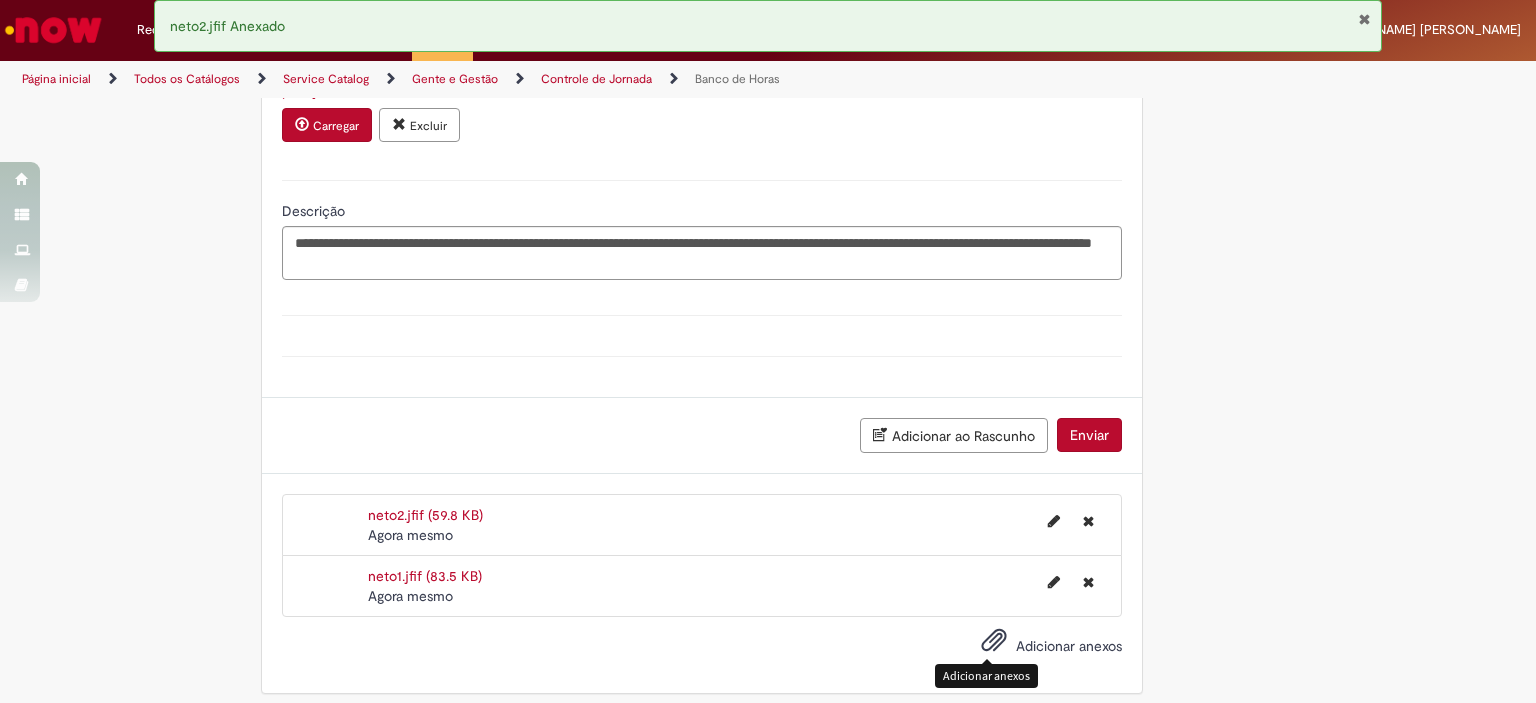 scroll, scrollTop: 2248, scrollLeft: 0, axis: vertical 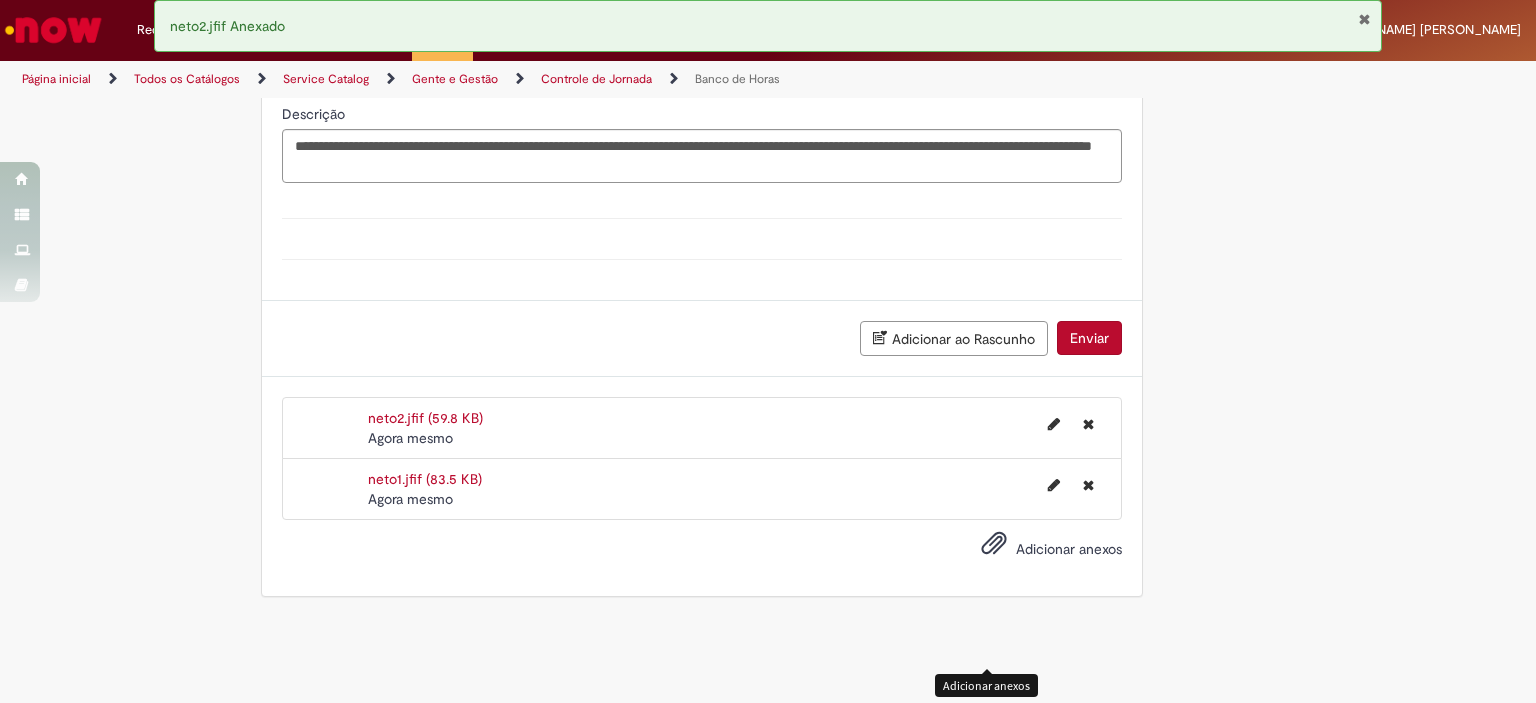 click at bounding box center (994, 544) 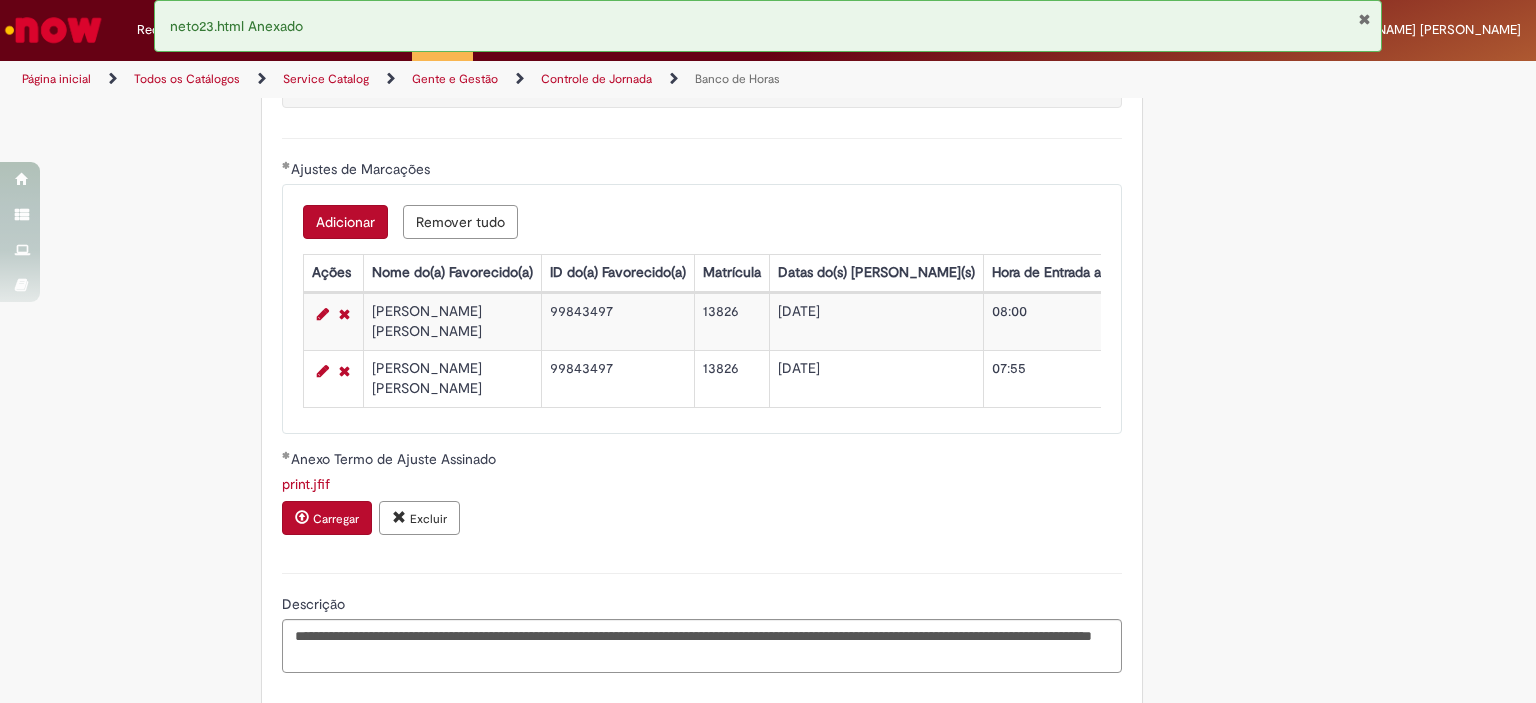 scroll, scrollTop: 2048, scrollLeft: 0, axis: vertical 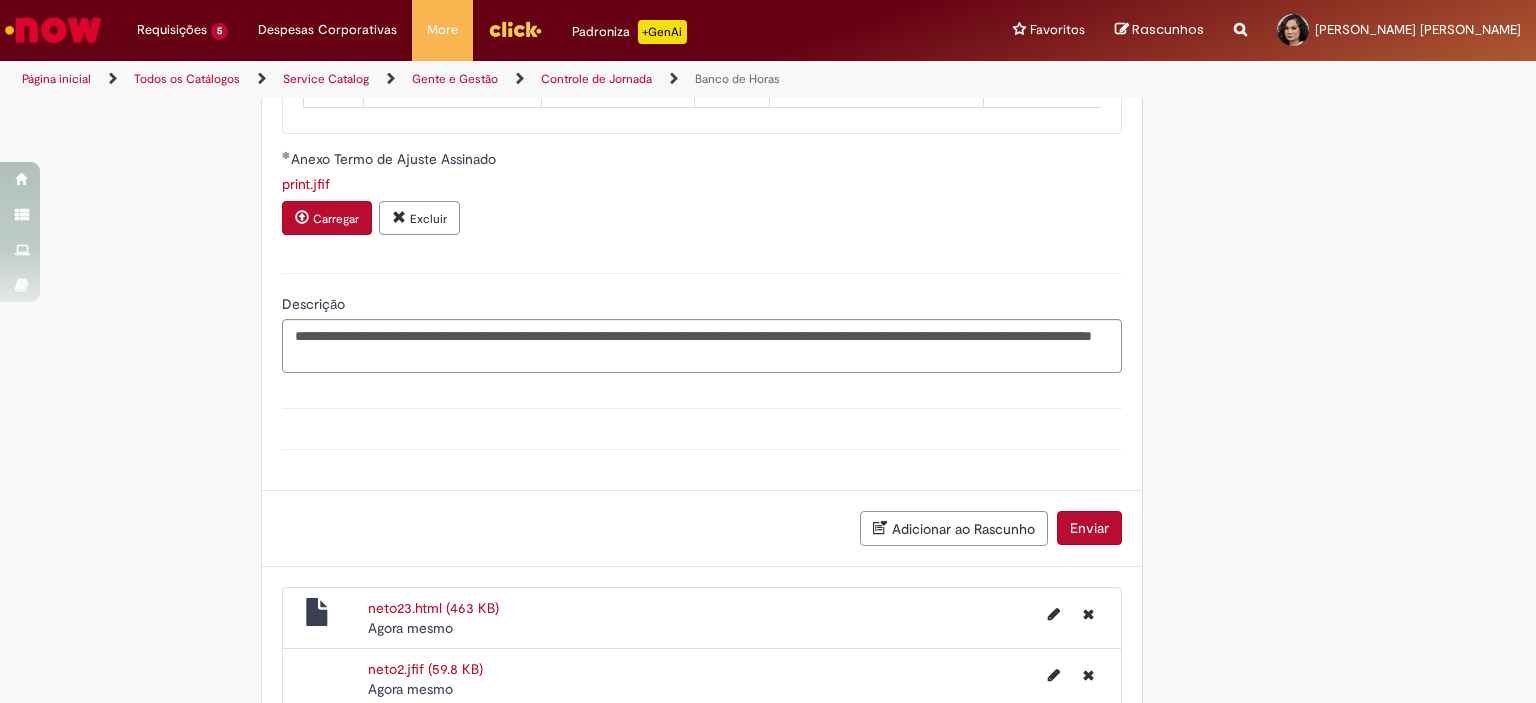 click on "Enviar" at bounding box center [1089, 528] 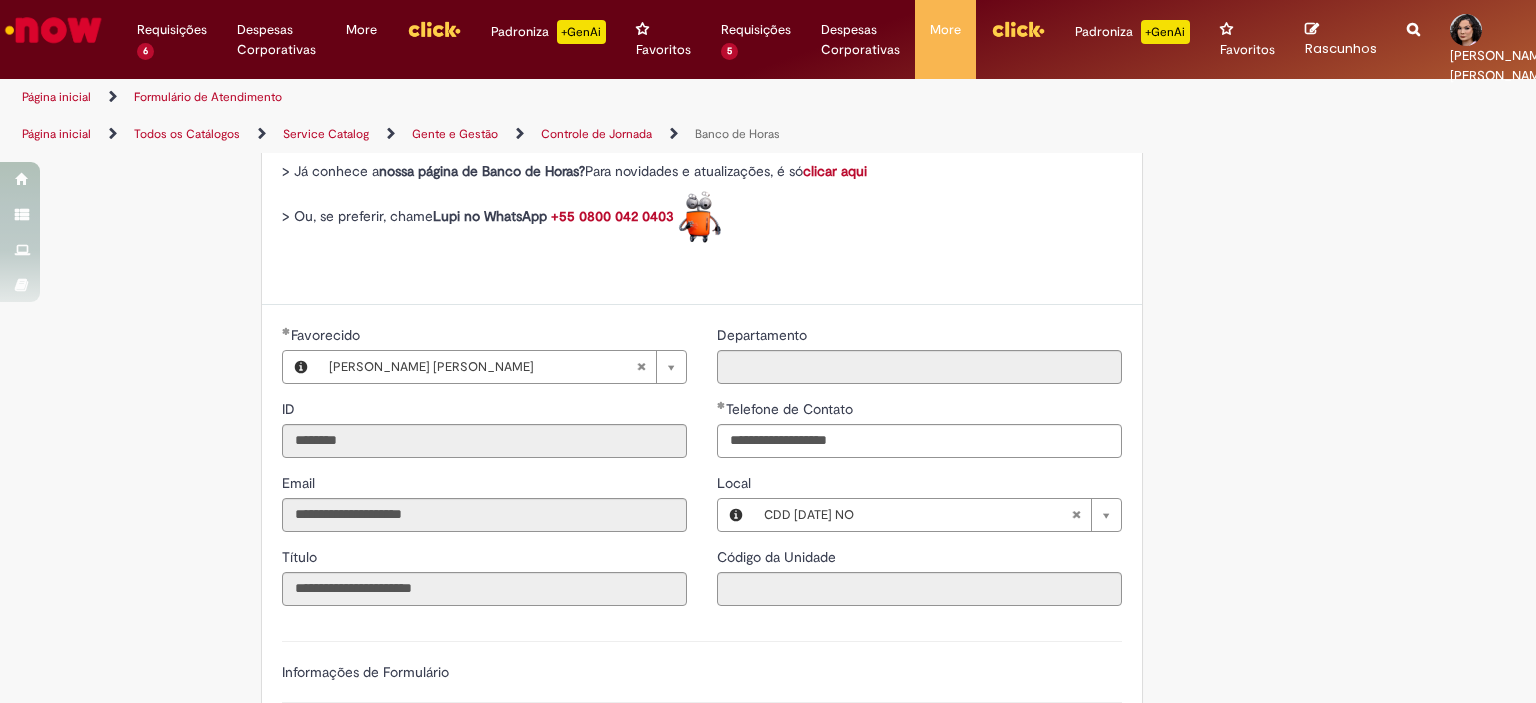 scroll, scrollTop: 0, scrollLeft: 0, axis: both 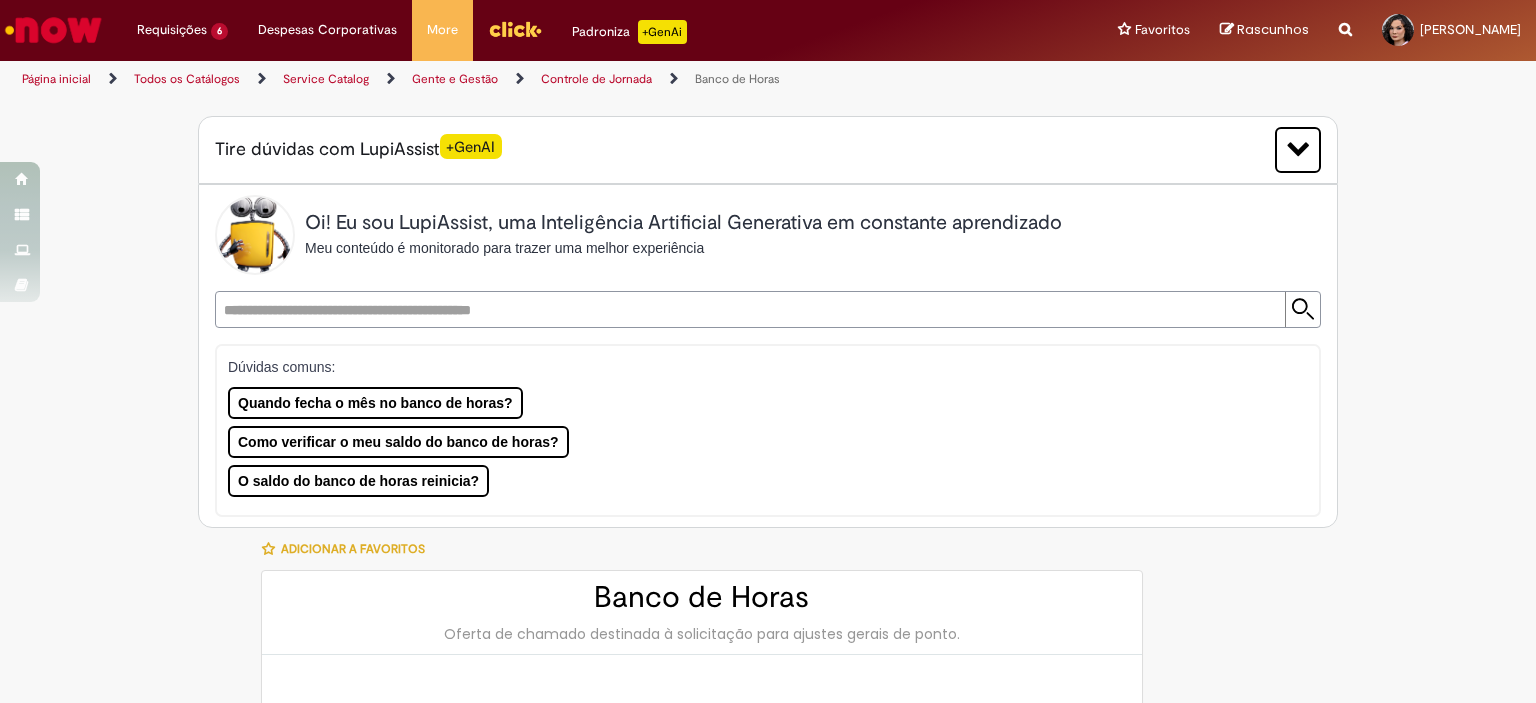 type on "********" 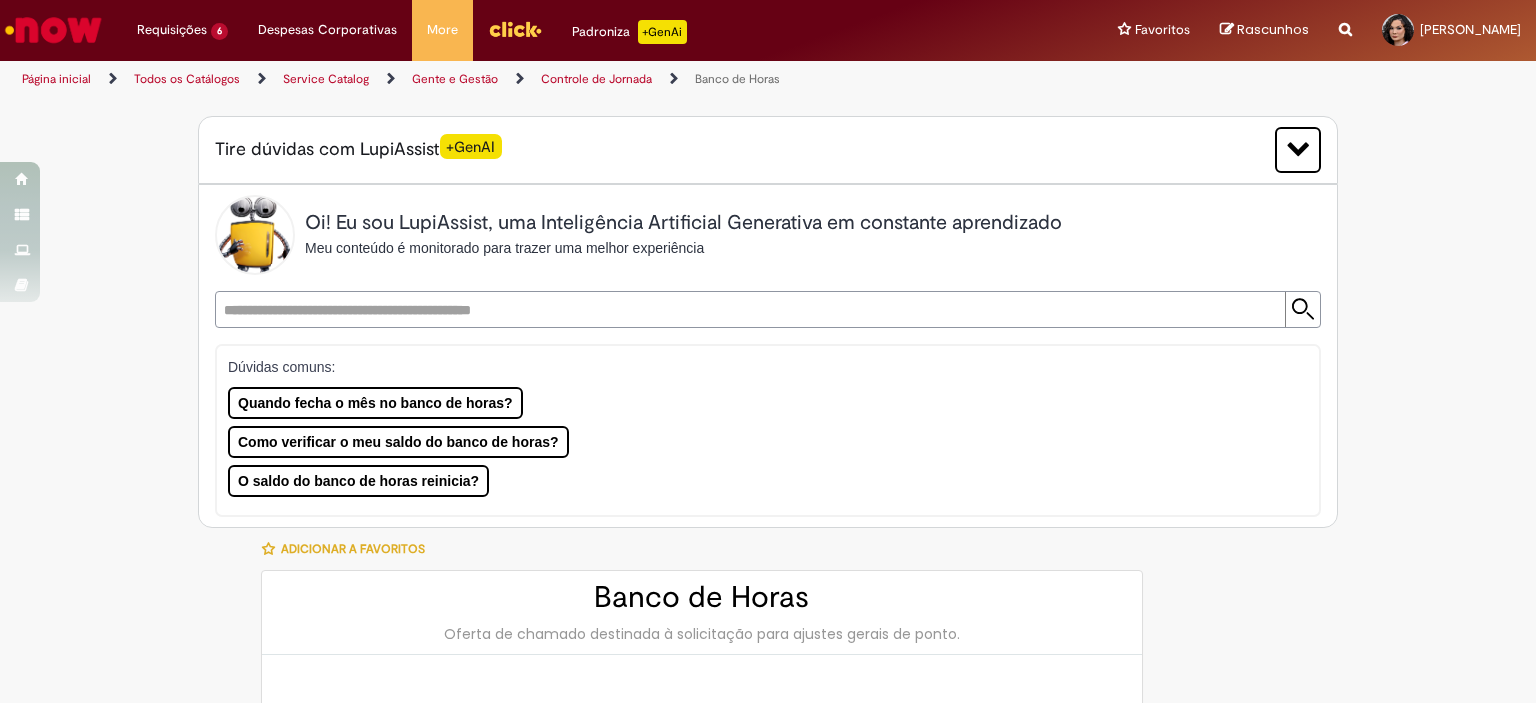 type on "**********" 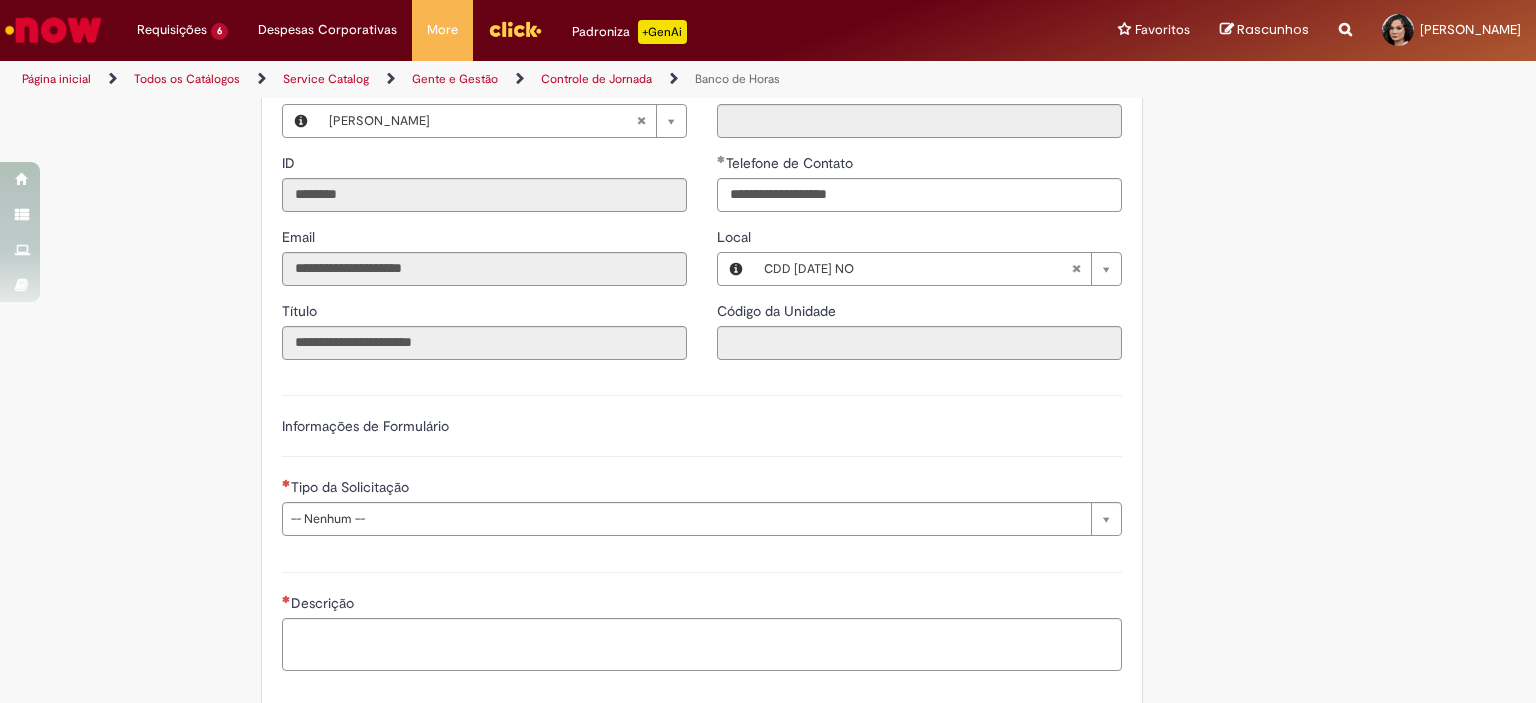 scroll, scrollTop: 1200, scrollLeft: 0, axis: vertical 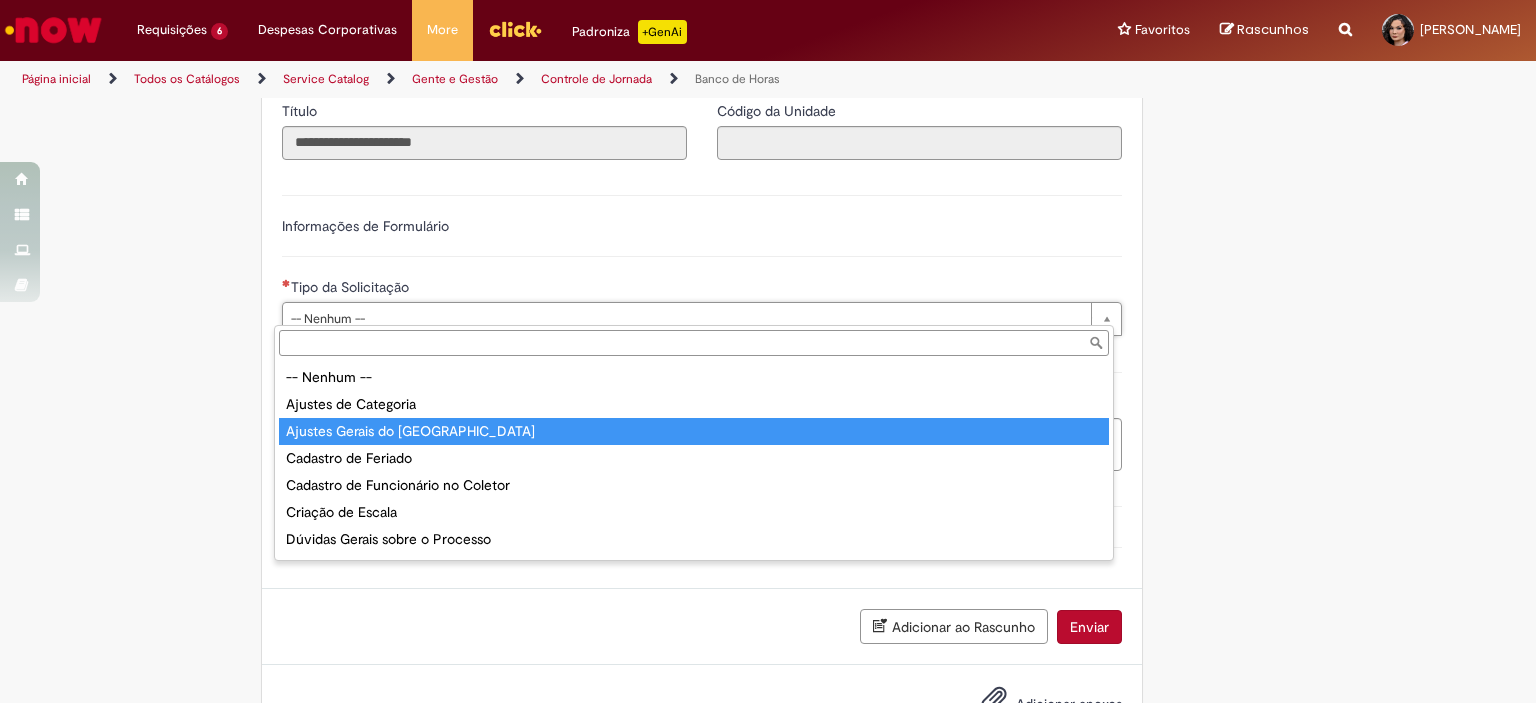 type on "**********" 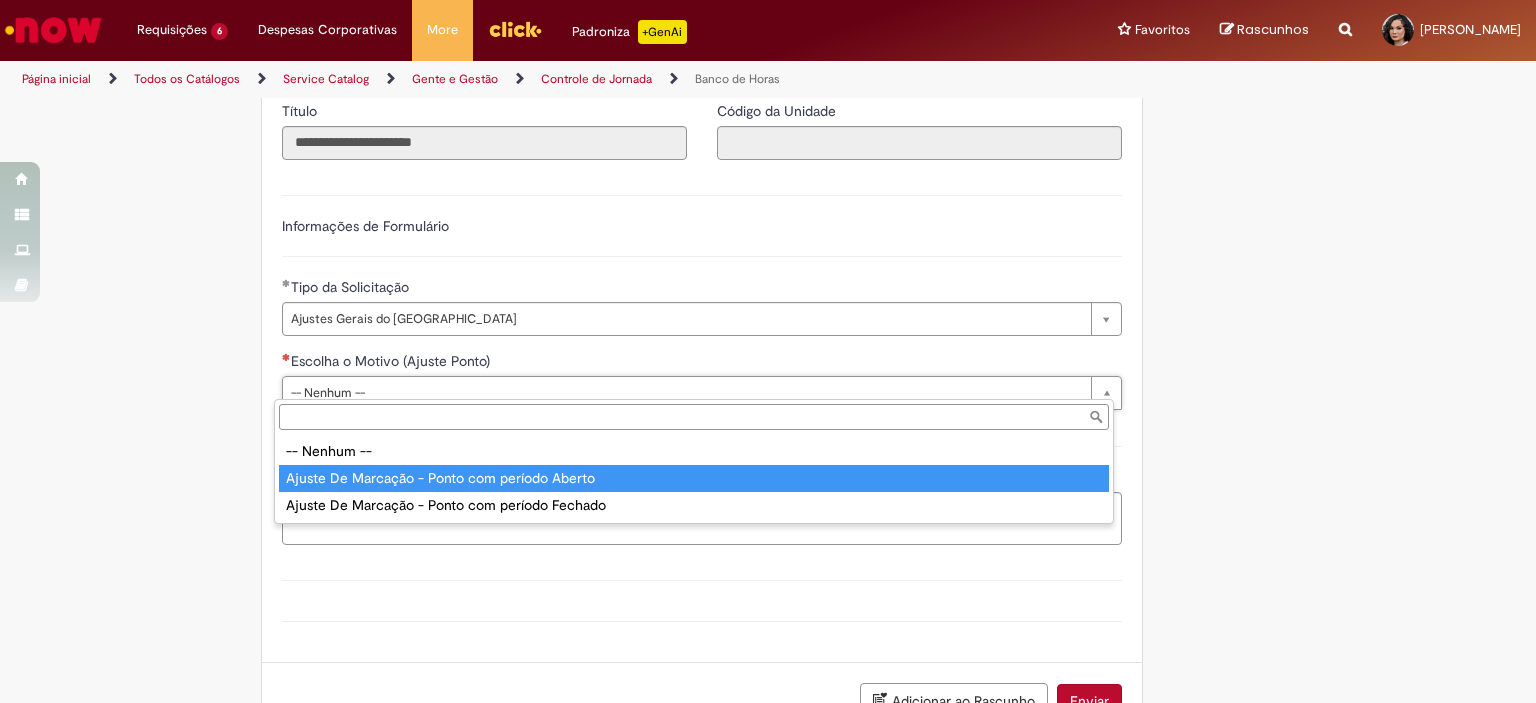 type on "**********" 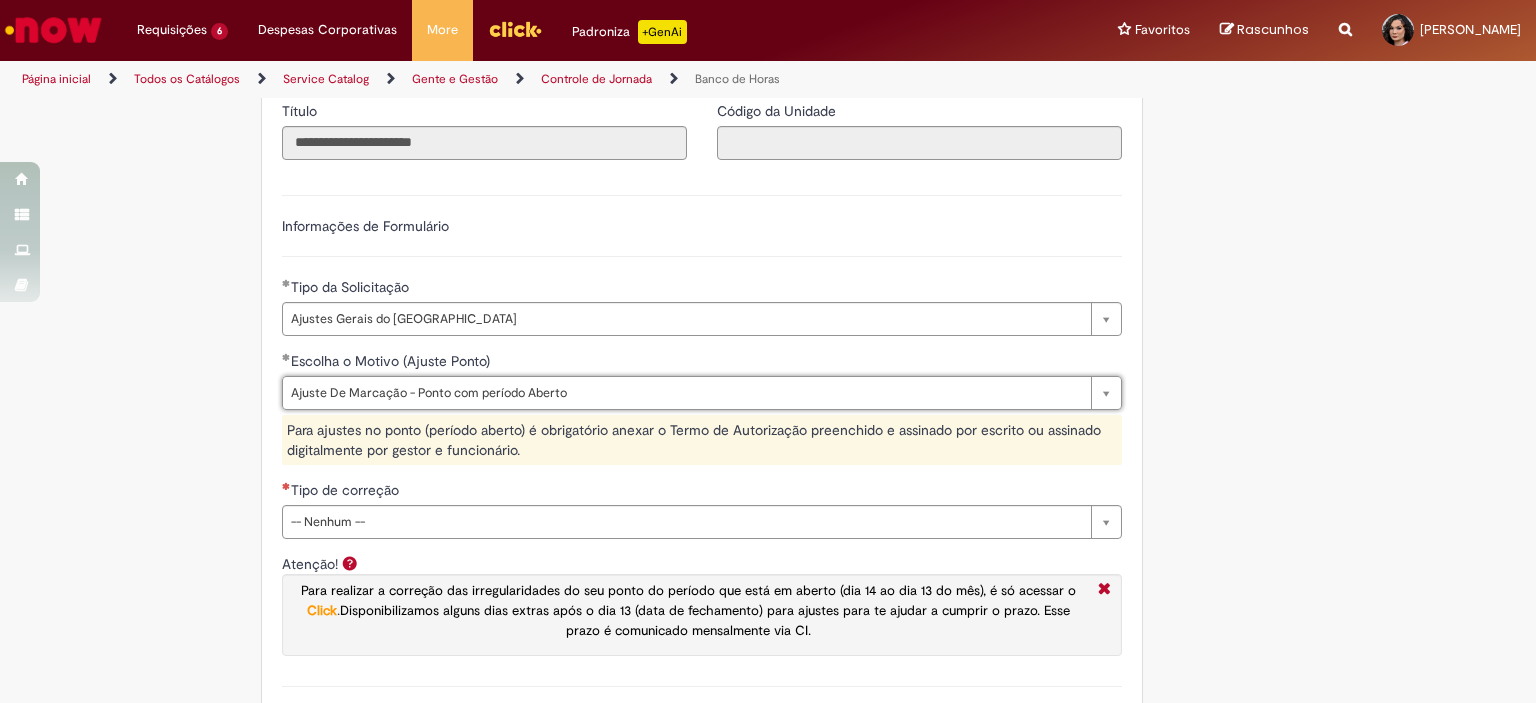 scroll, scrollTop: 1400, scrollLeft: 0, axis: vertical 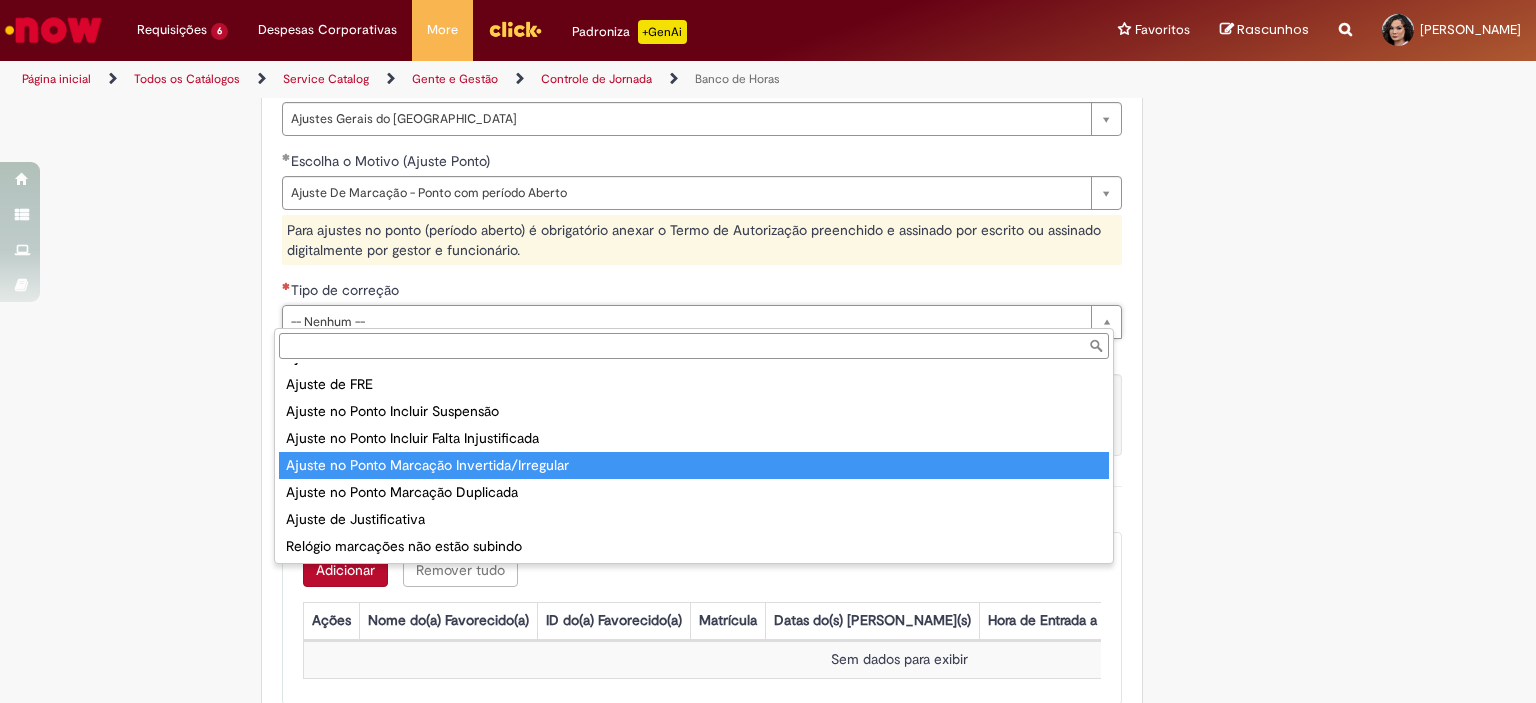 type on "**********" 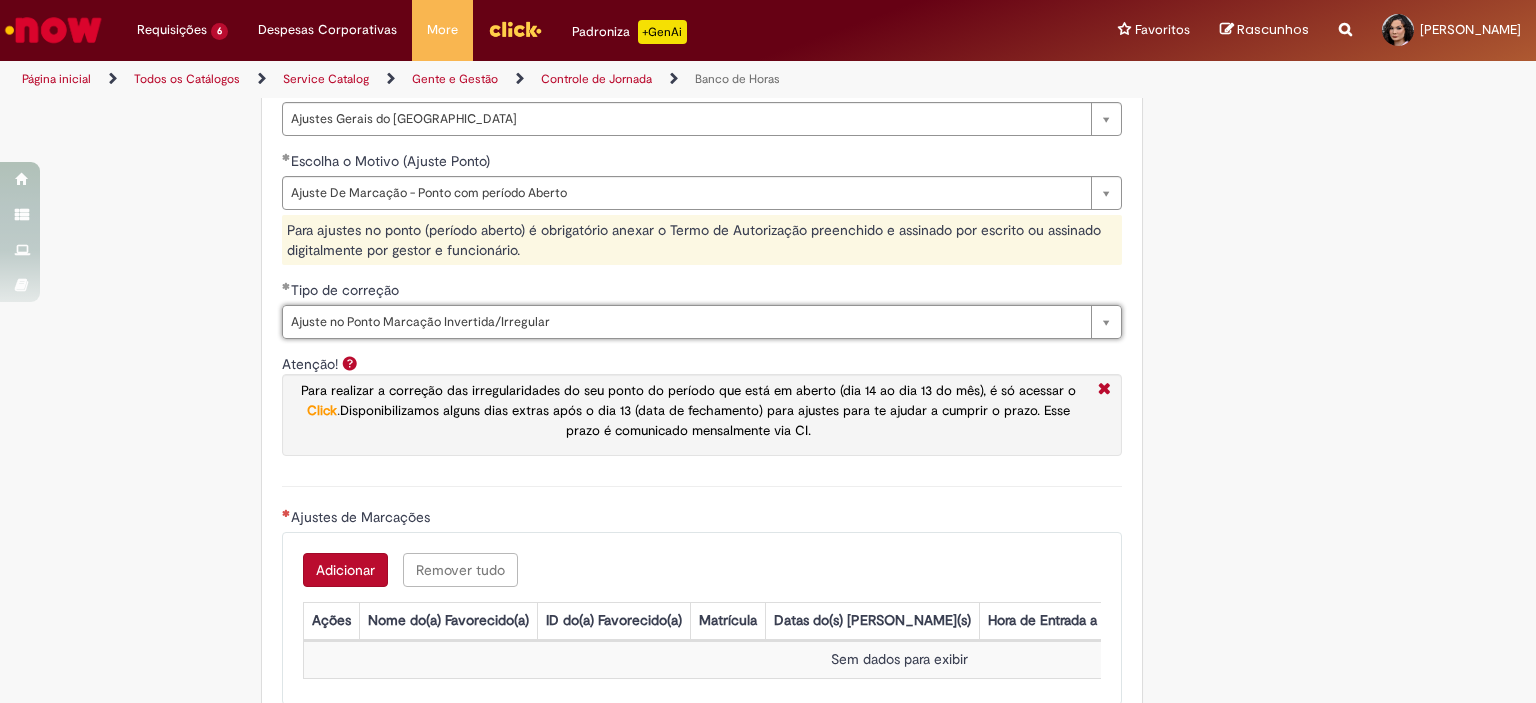 scroll, scrollTop: 1700, scrollLeft: 0, axis: vertical 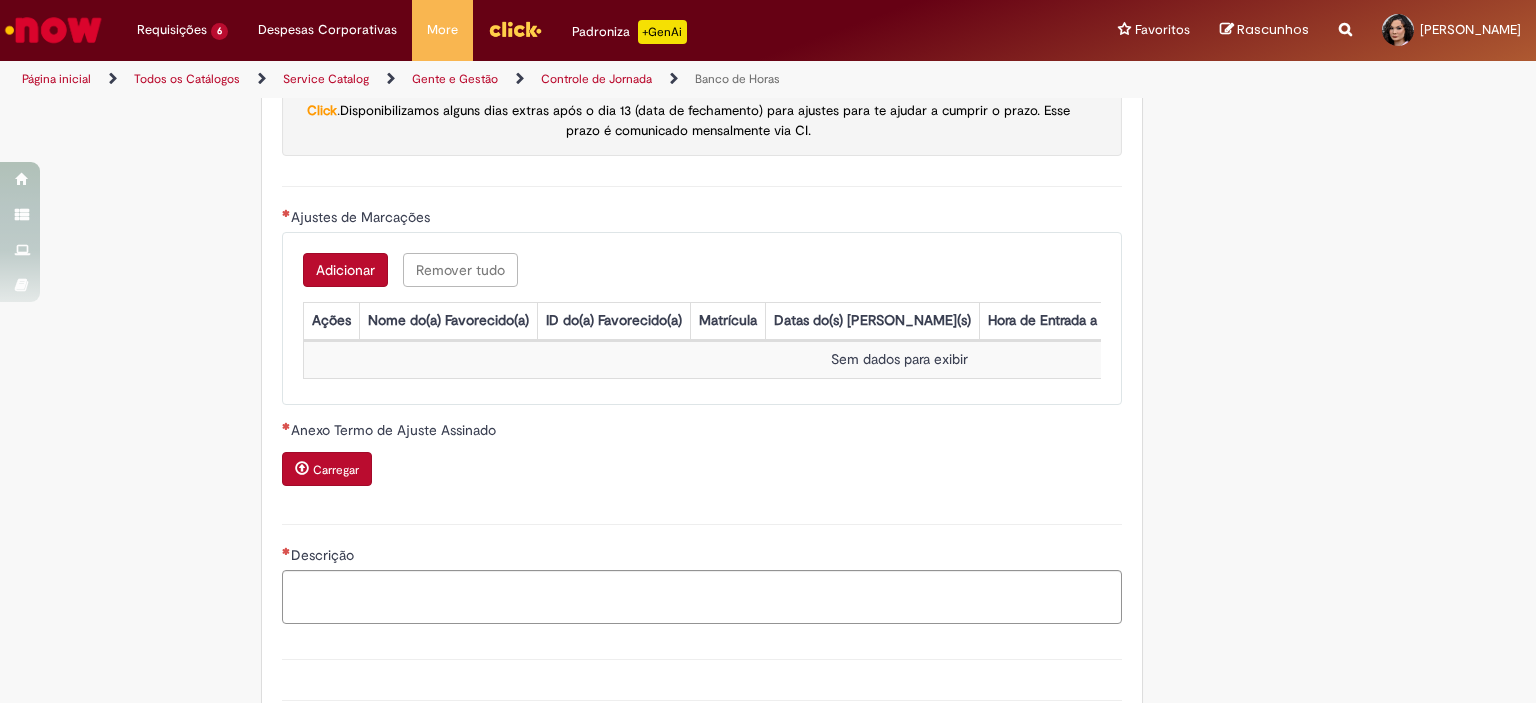 click on "Adicionar" at bounding box center (345, 270) 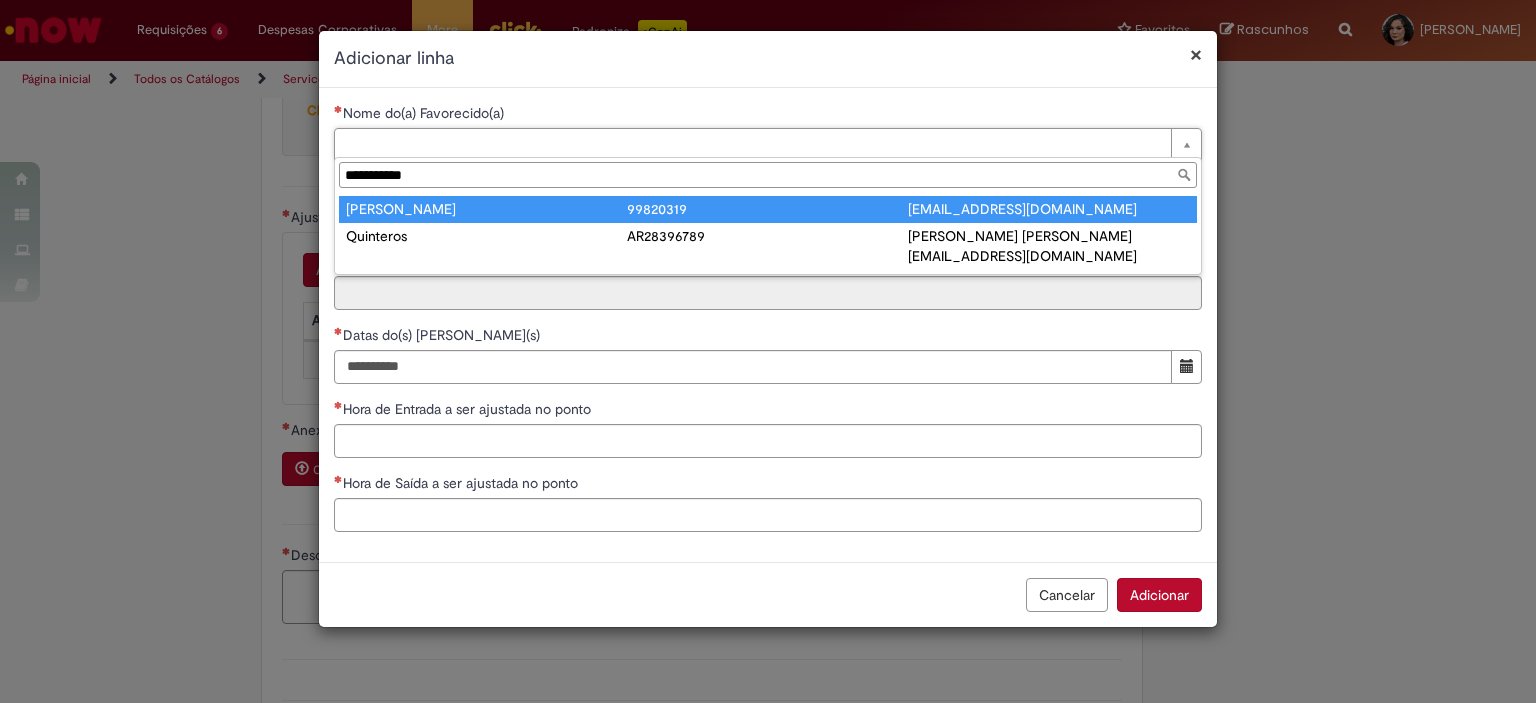 type on "**********" 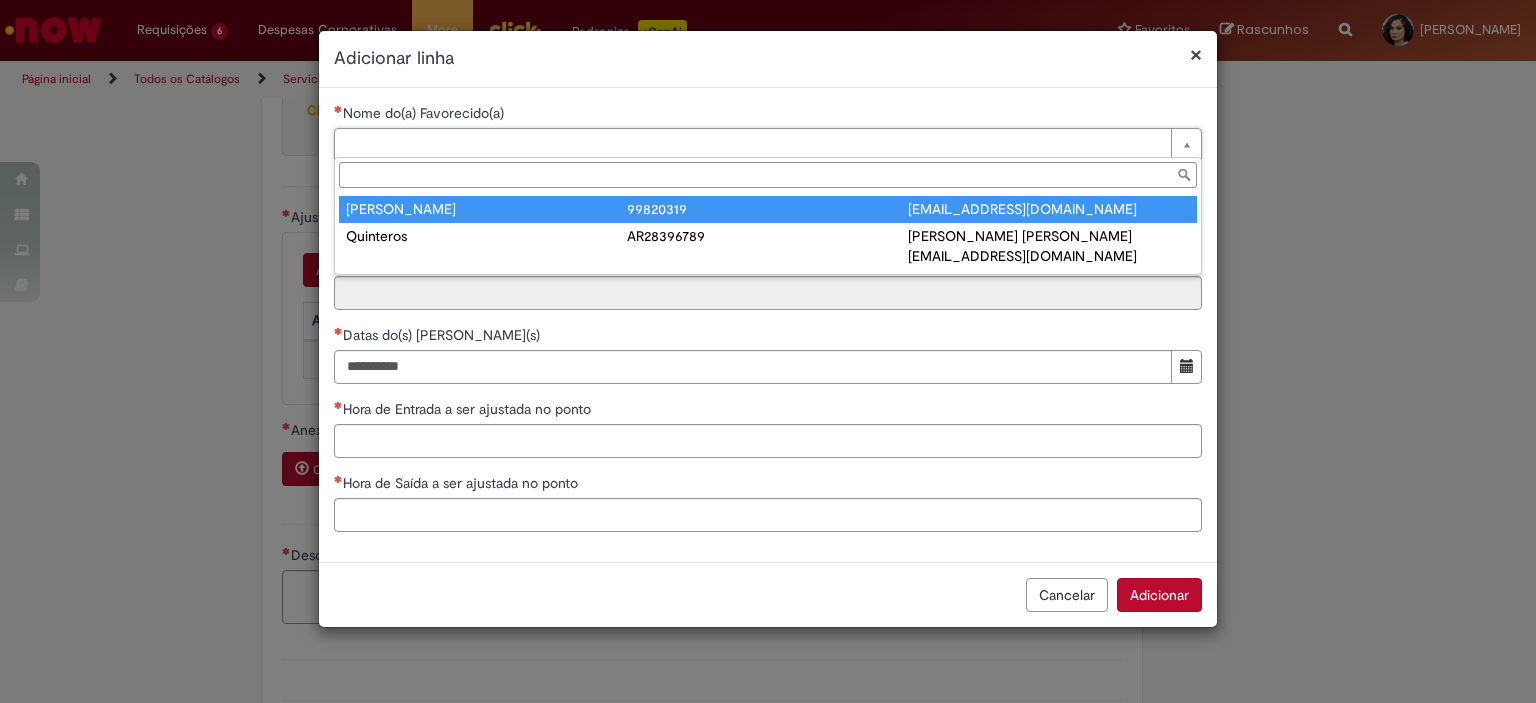 type on "********" 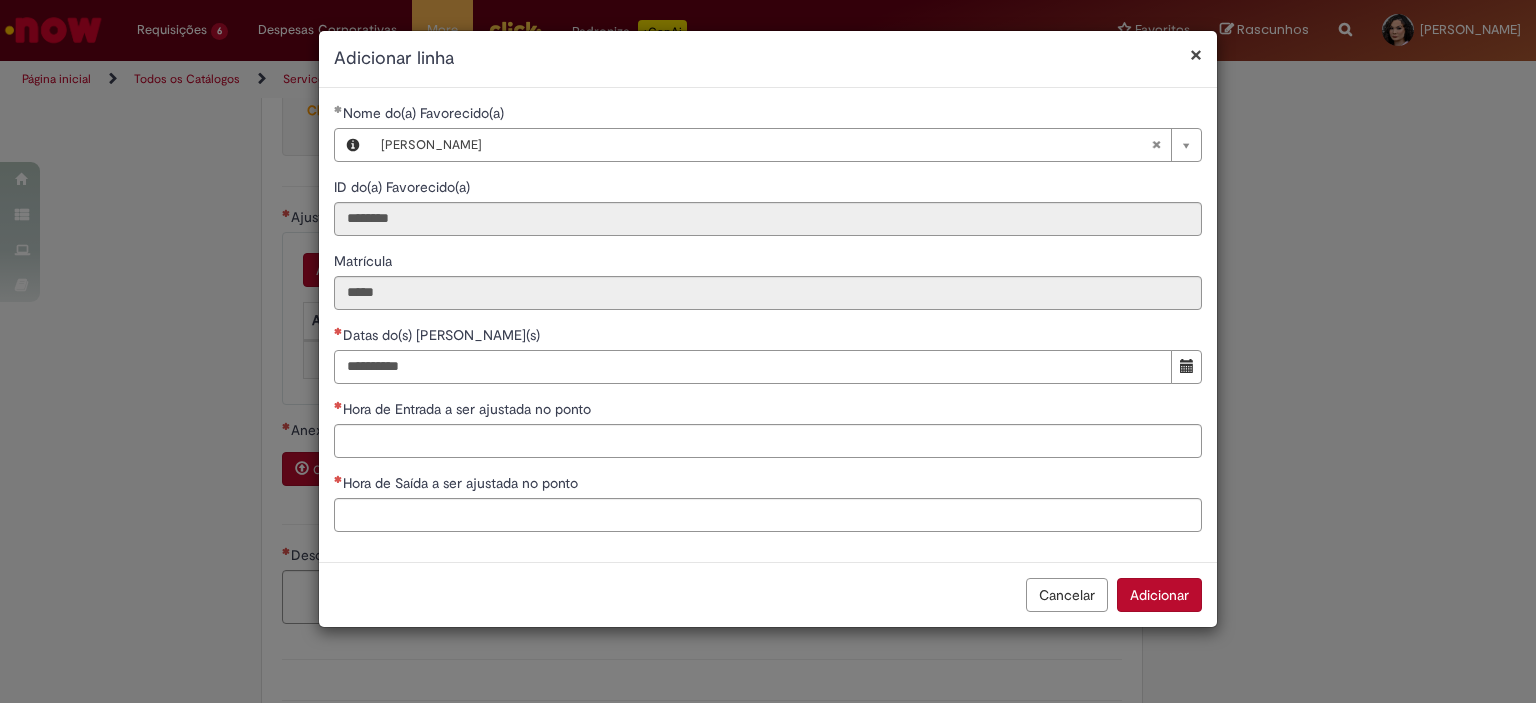 click on "Datas do(s) [PERSON_NAME](s)" at bounding box center [753, 367] 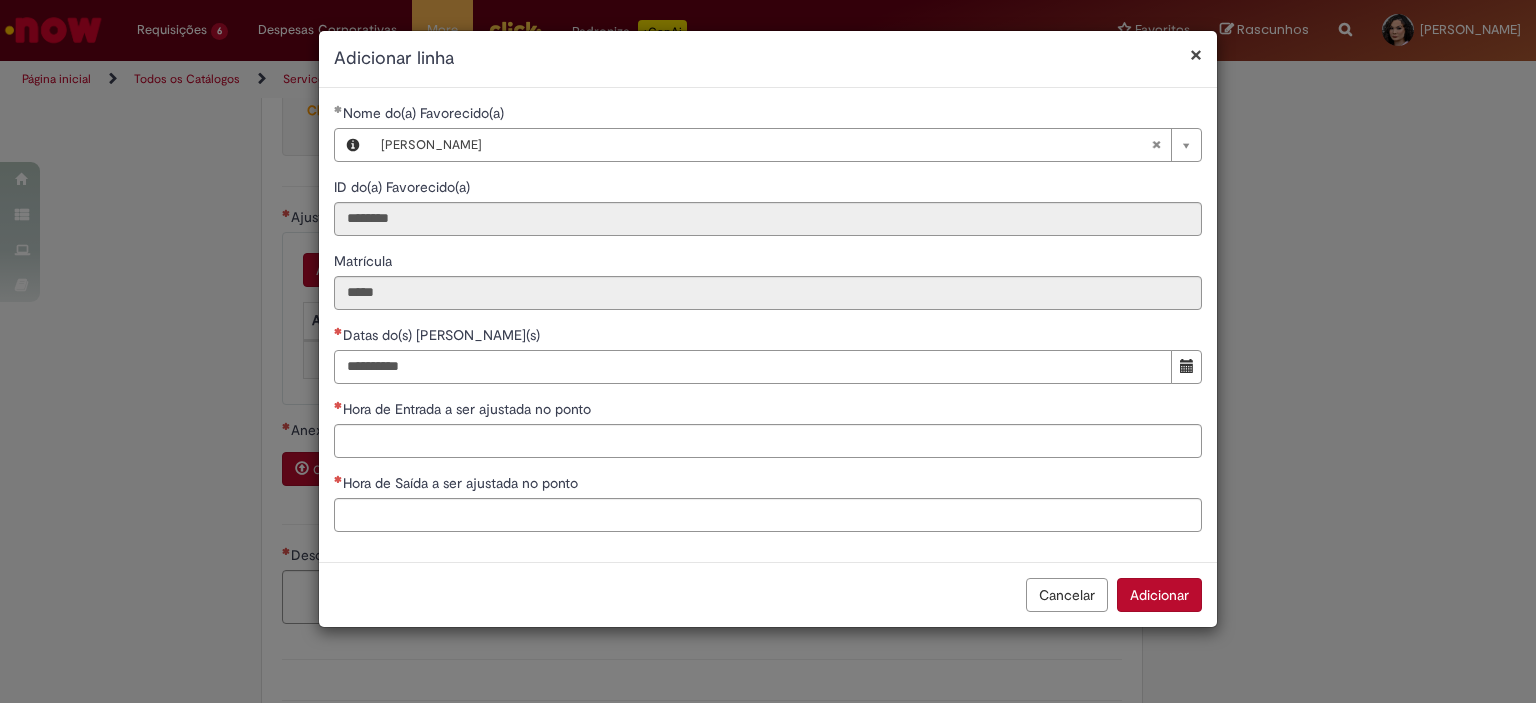type on "**********" 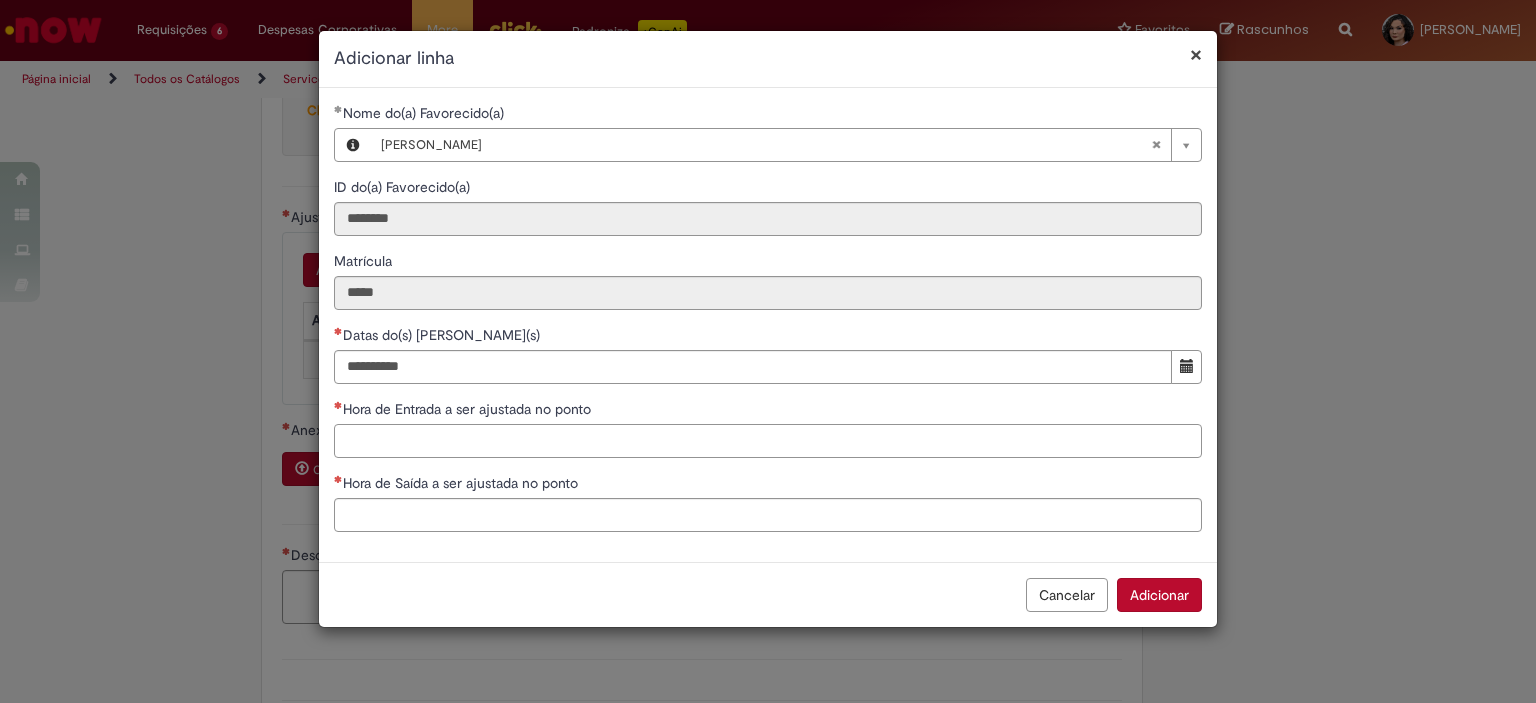 click on "Hora de Entrada a ser ajustada no ponto" at bounding box center [768, 441] 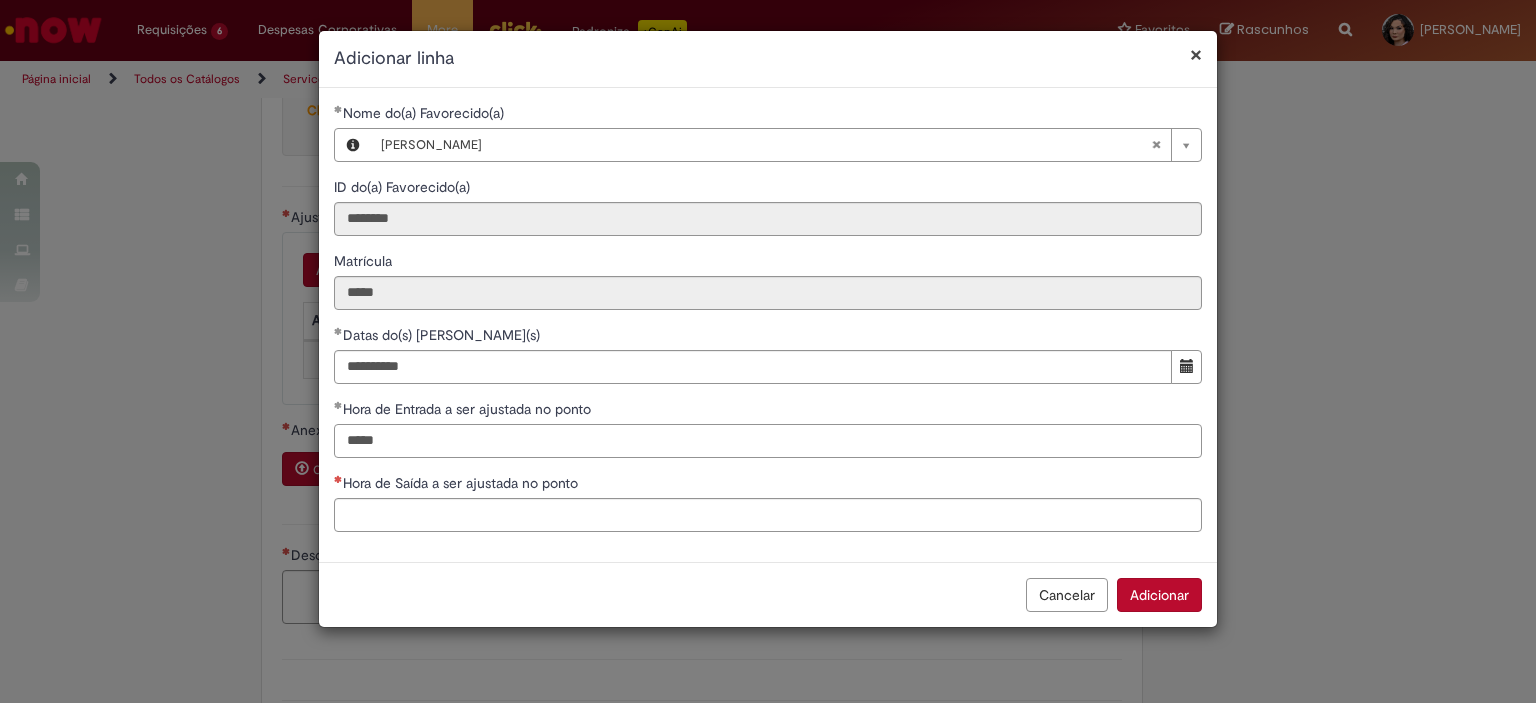 type on "*****" 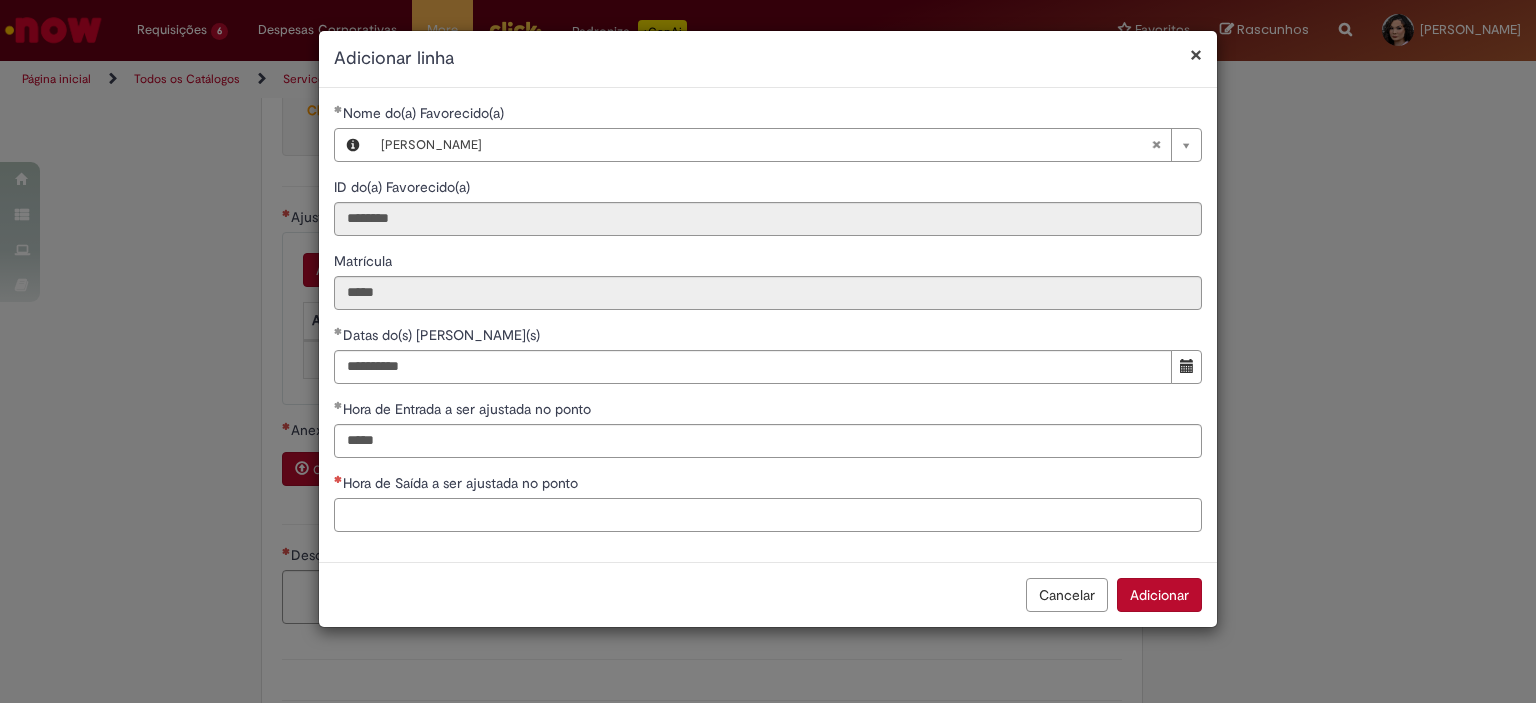 click on "Hora de Saída a ser ajustada no ponto" at bounding box center [768, 515] 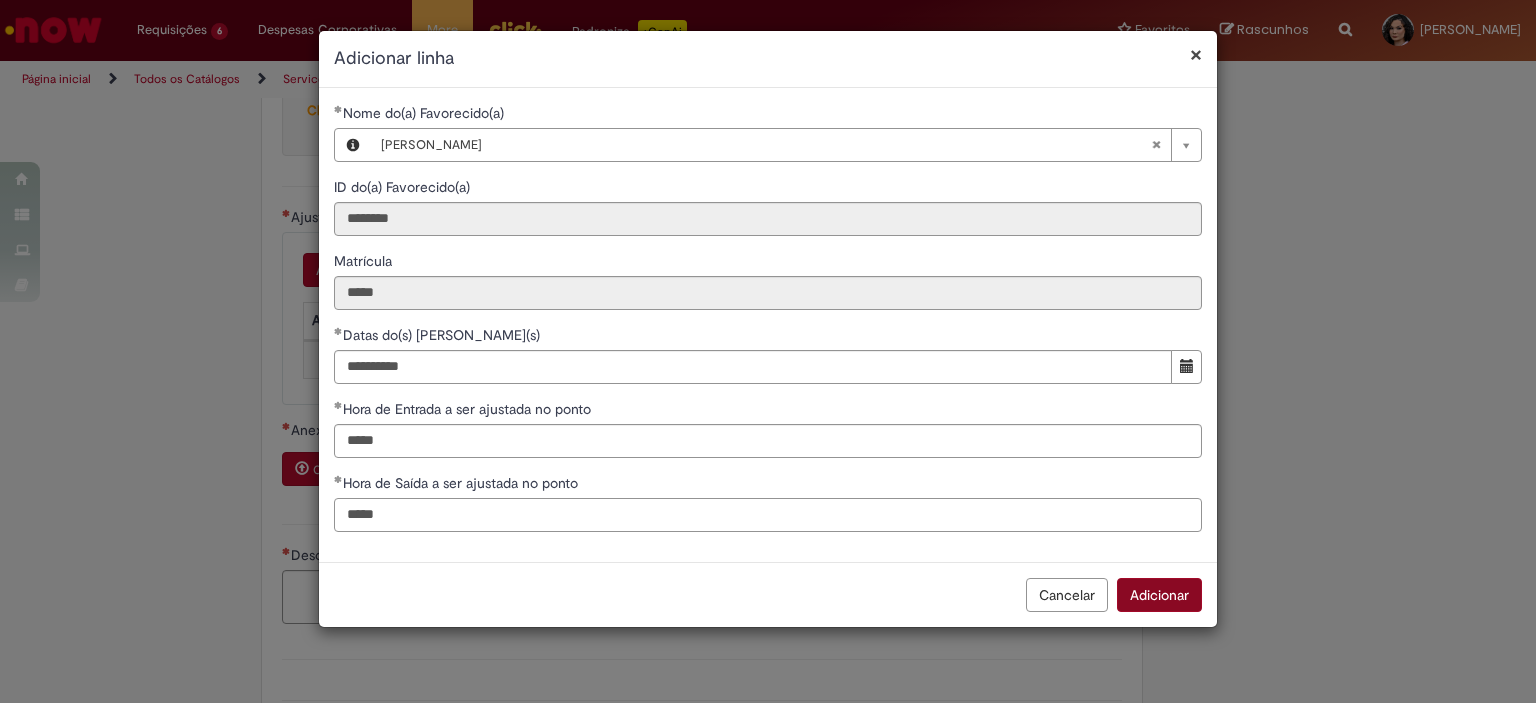 type on "*****" 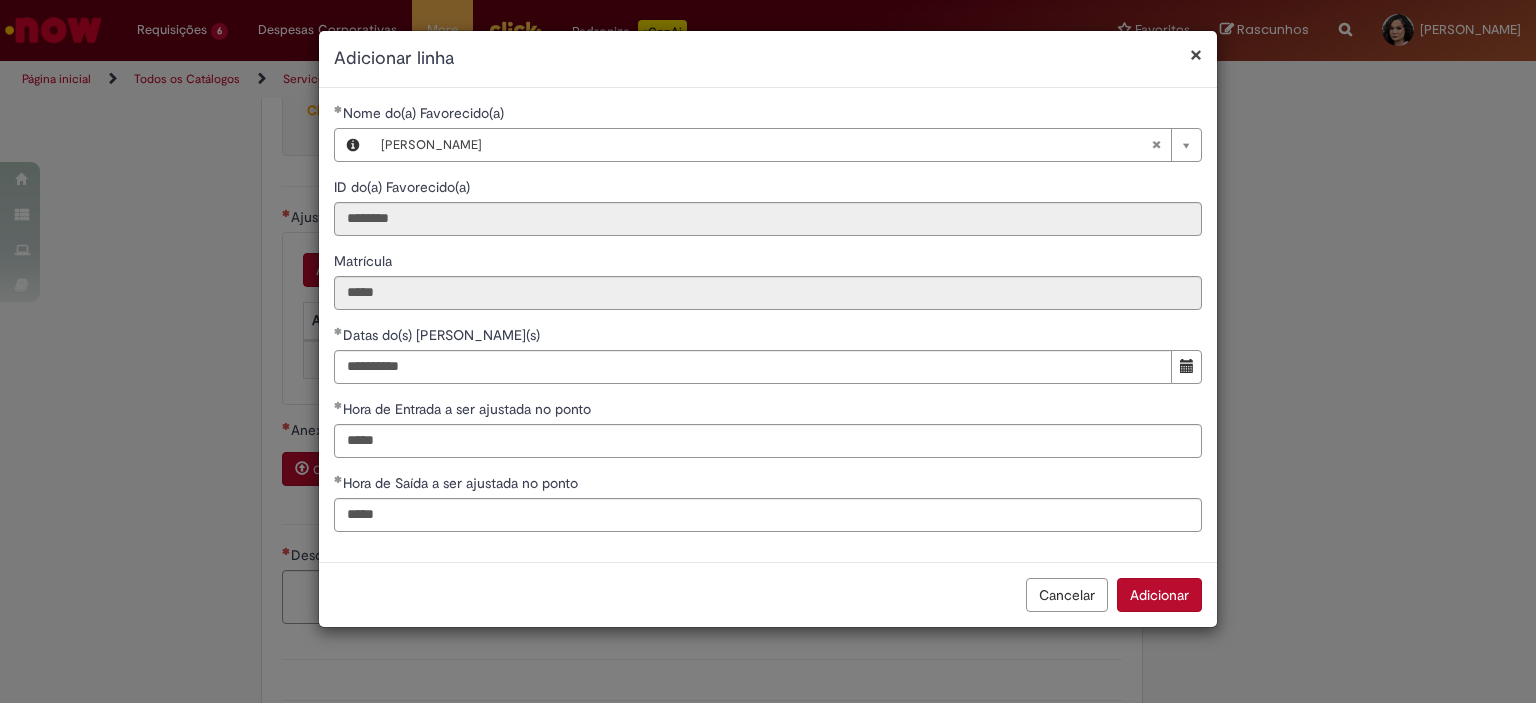 click on "Adicionar" at bounding box center (1159, 595) 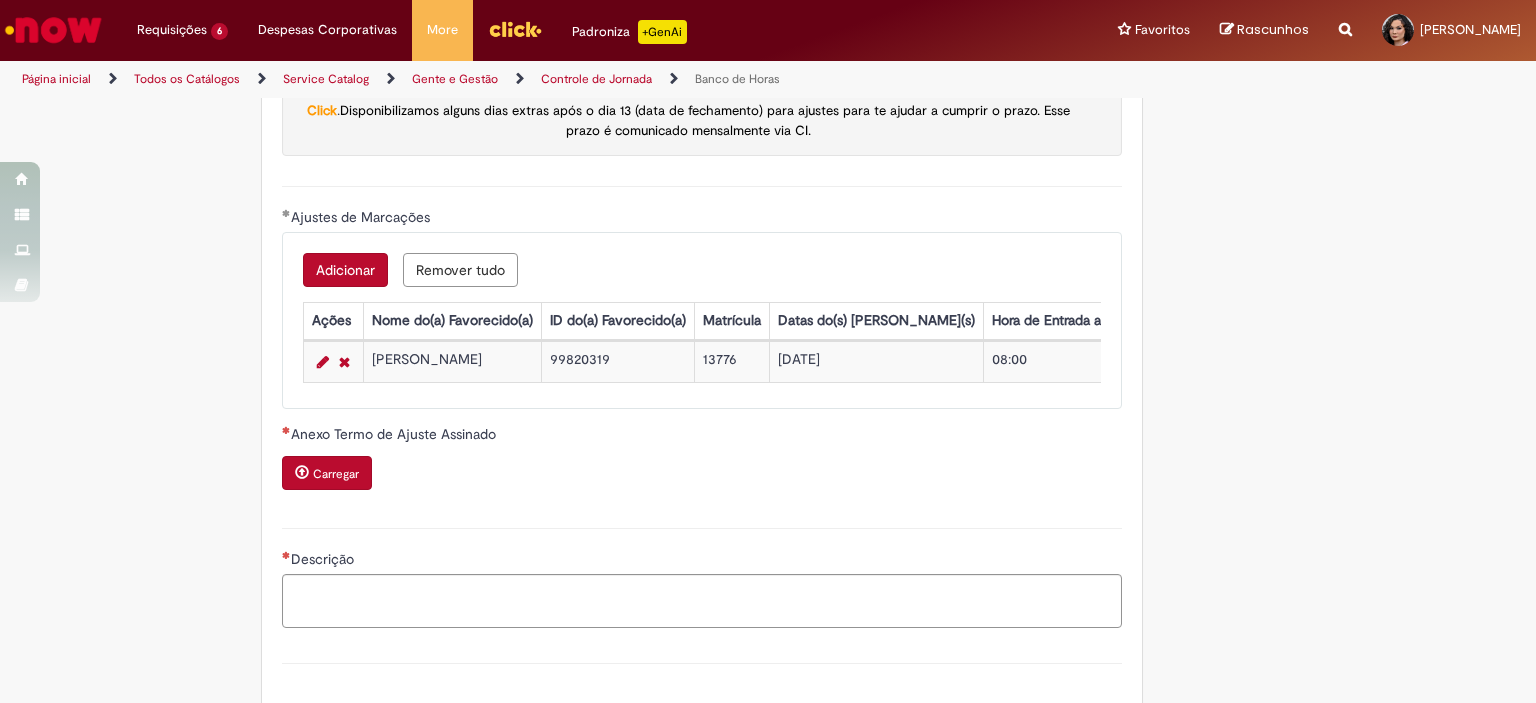 click on "Carregar" at bounding box center (336, 474) 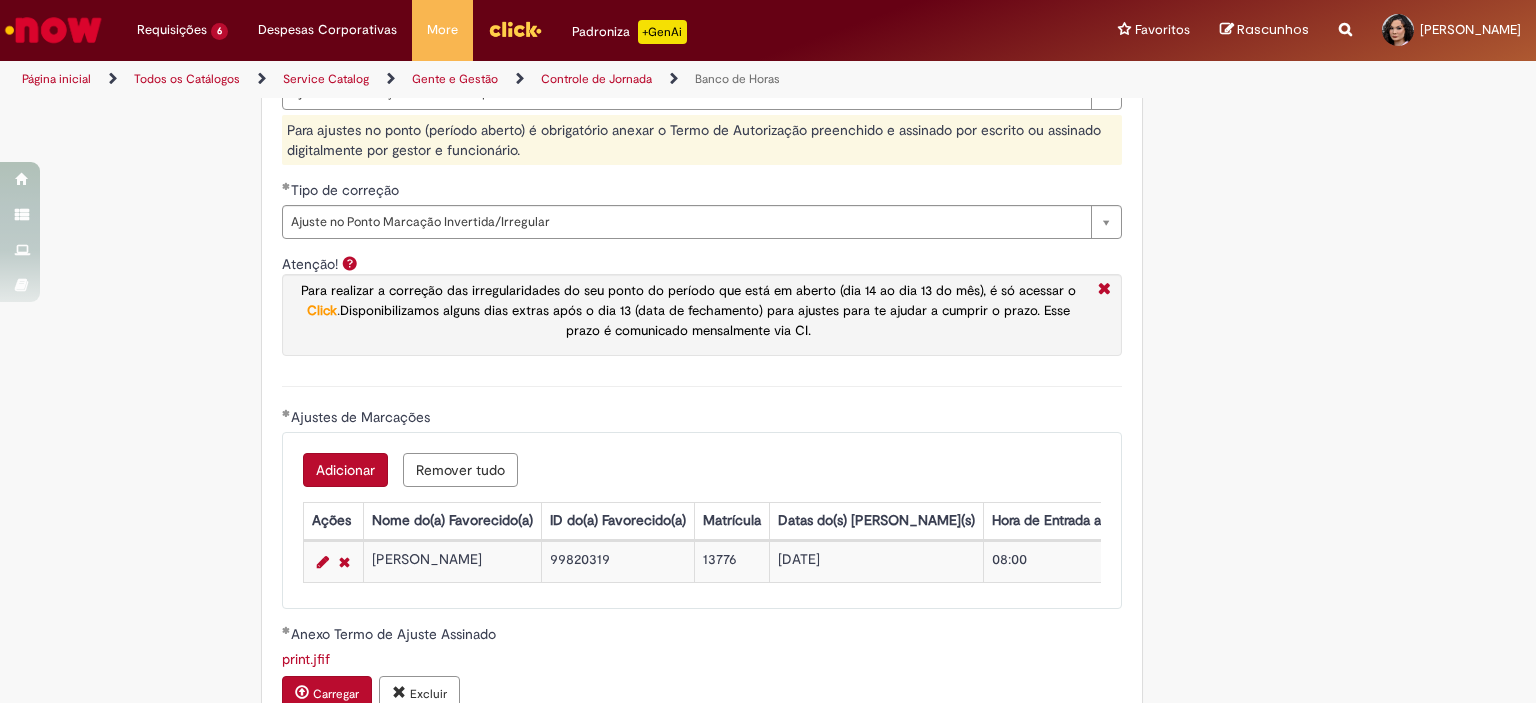 scroll, scrollTop: 1800, scrollLeft: 0, axis: vertical 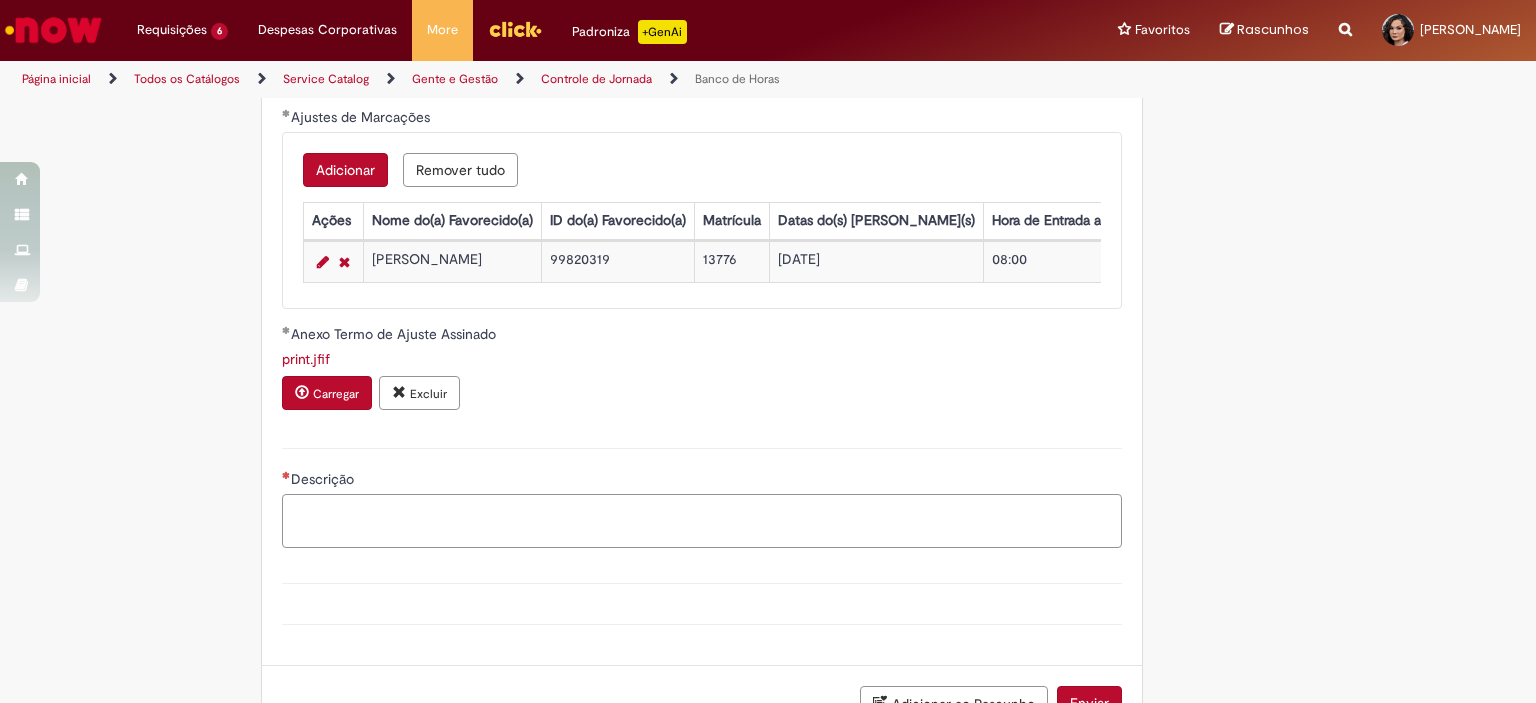 click on "Descrição" at bounding box center (702, 521) 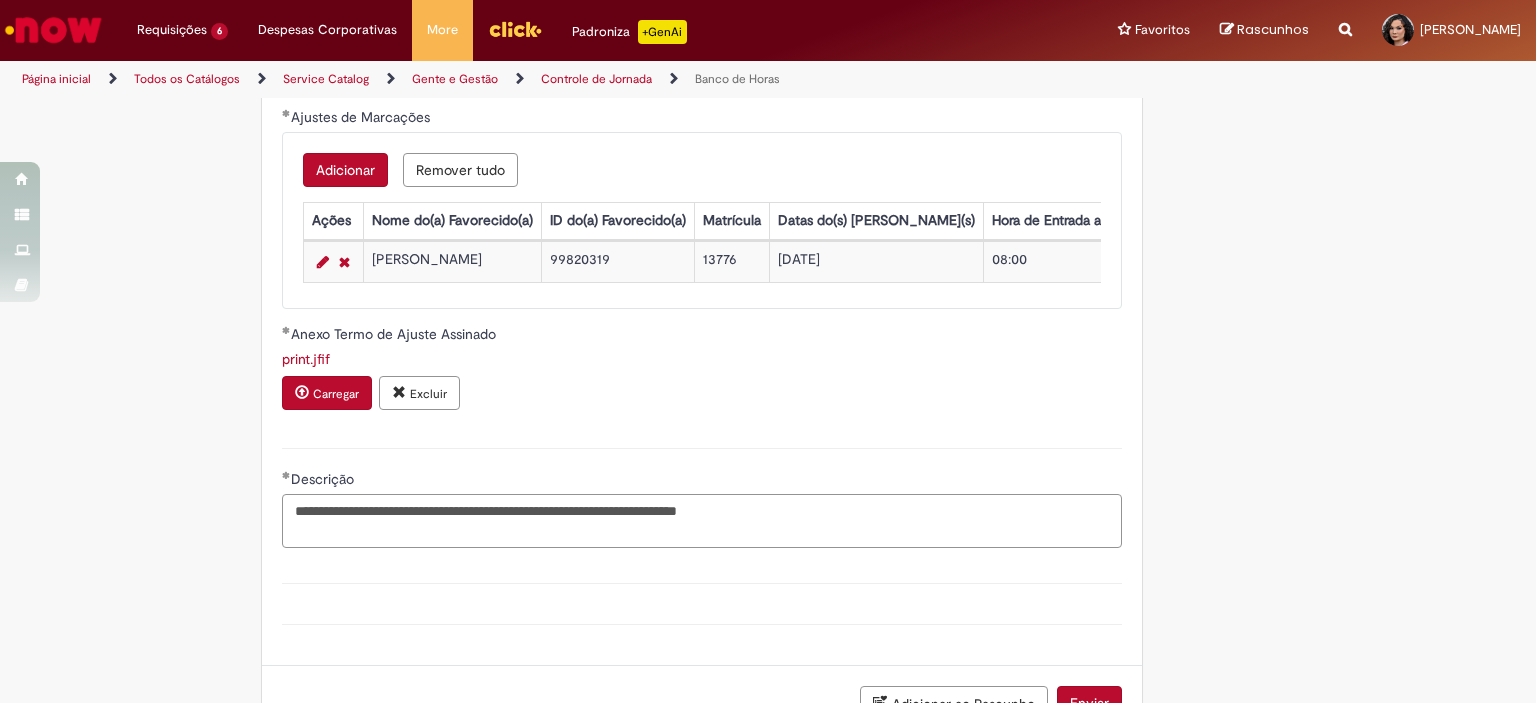 scroll, scrollTop: 1967, scrollLeft: 0, axis: vertical 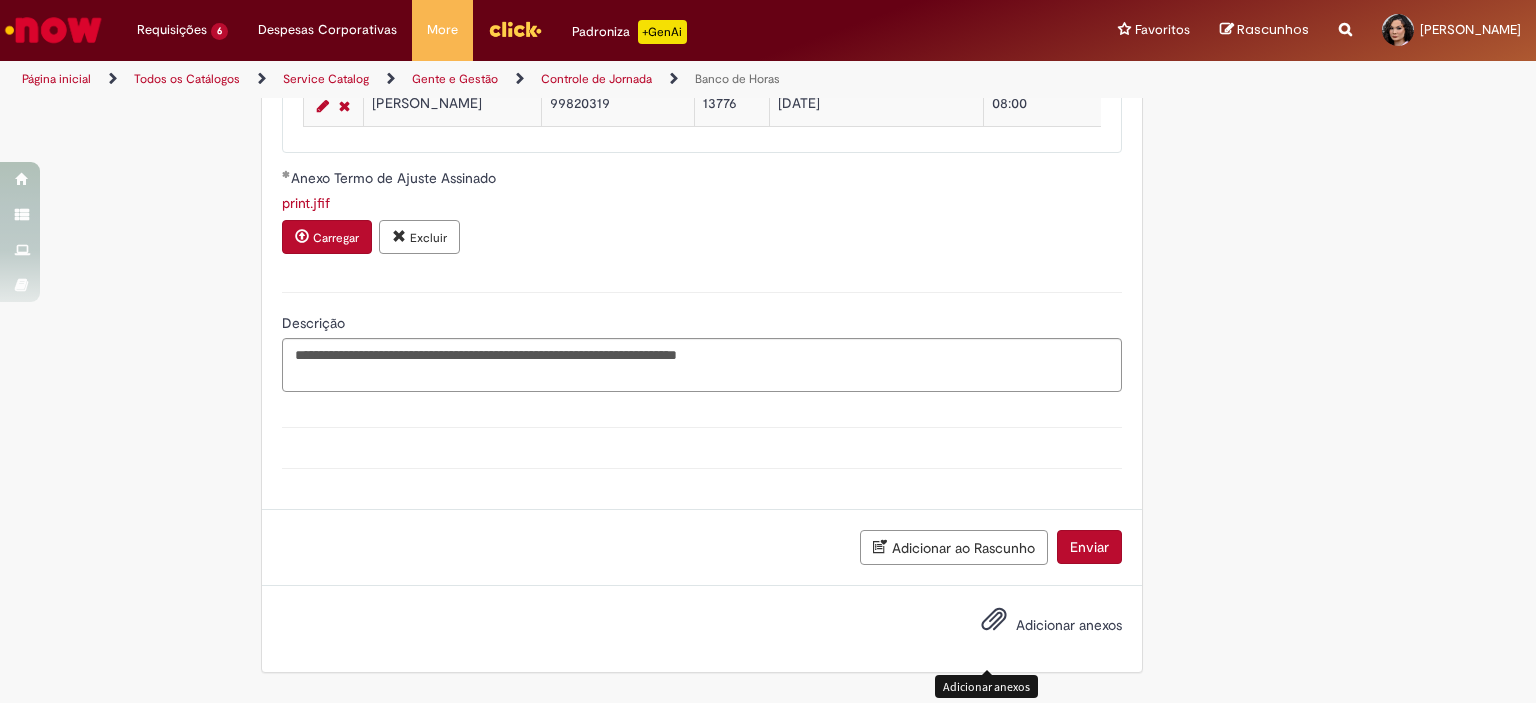 click on "Adicionar anexos" at bounding box center (1069, 625) 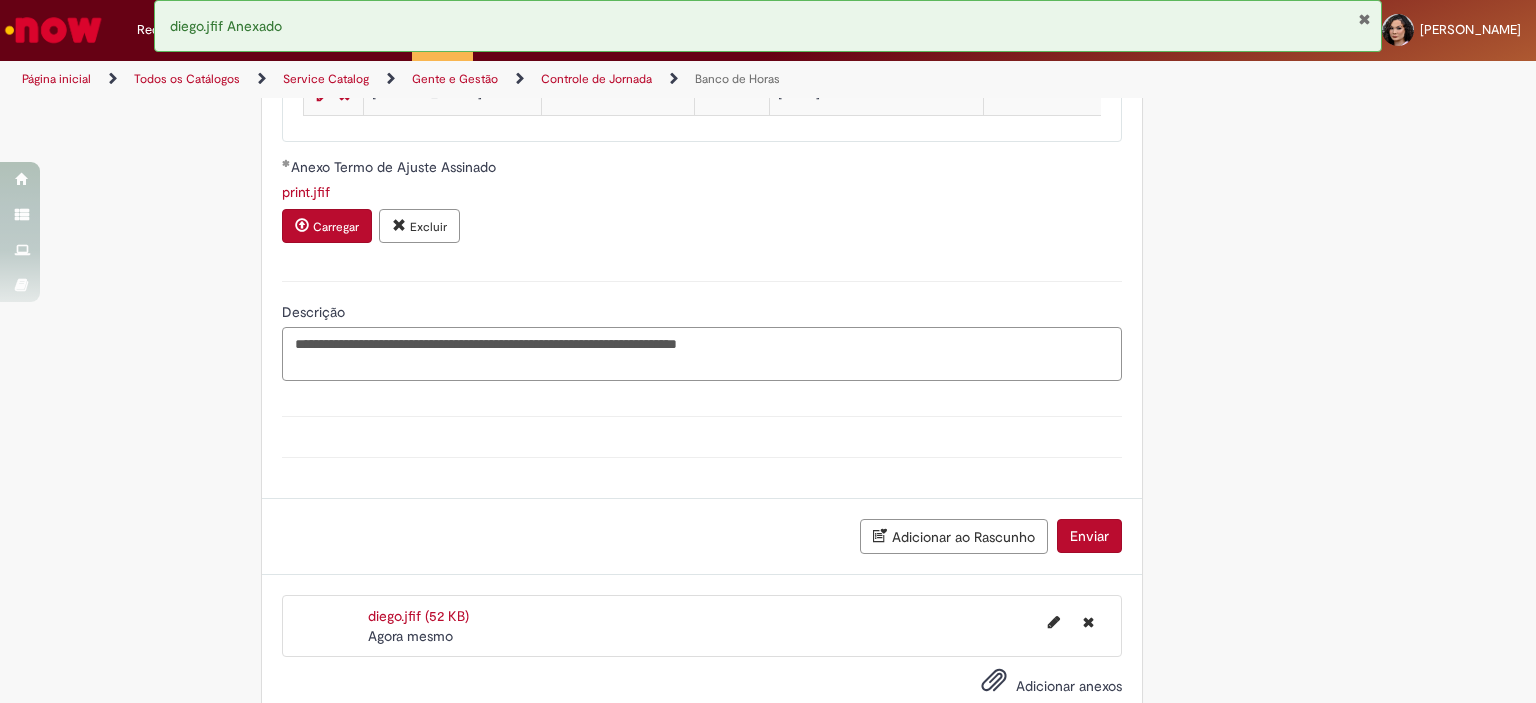 click on "**********" at bounding box center (702, 354) 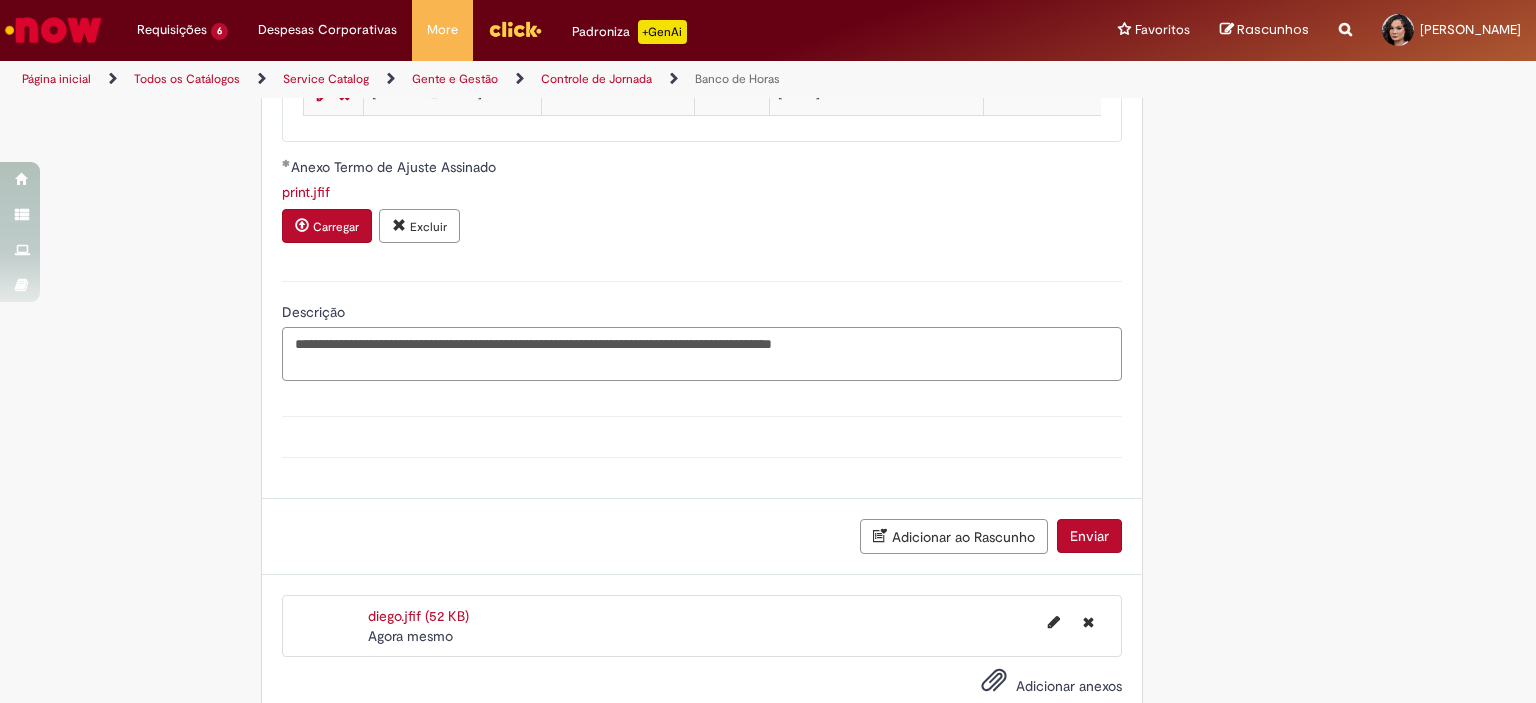 click on "**********" at bounding box center [702, 354] 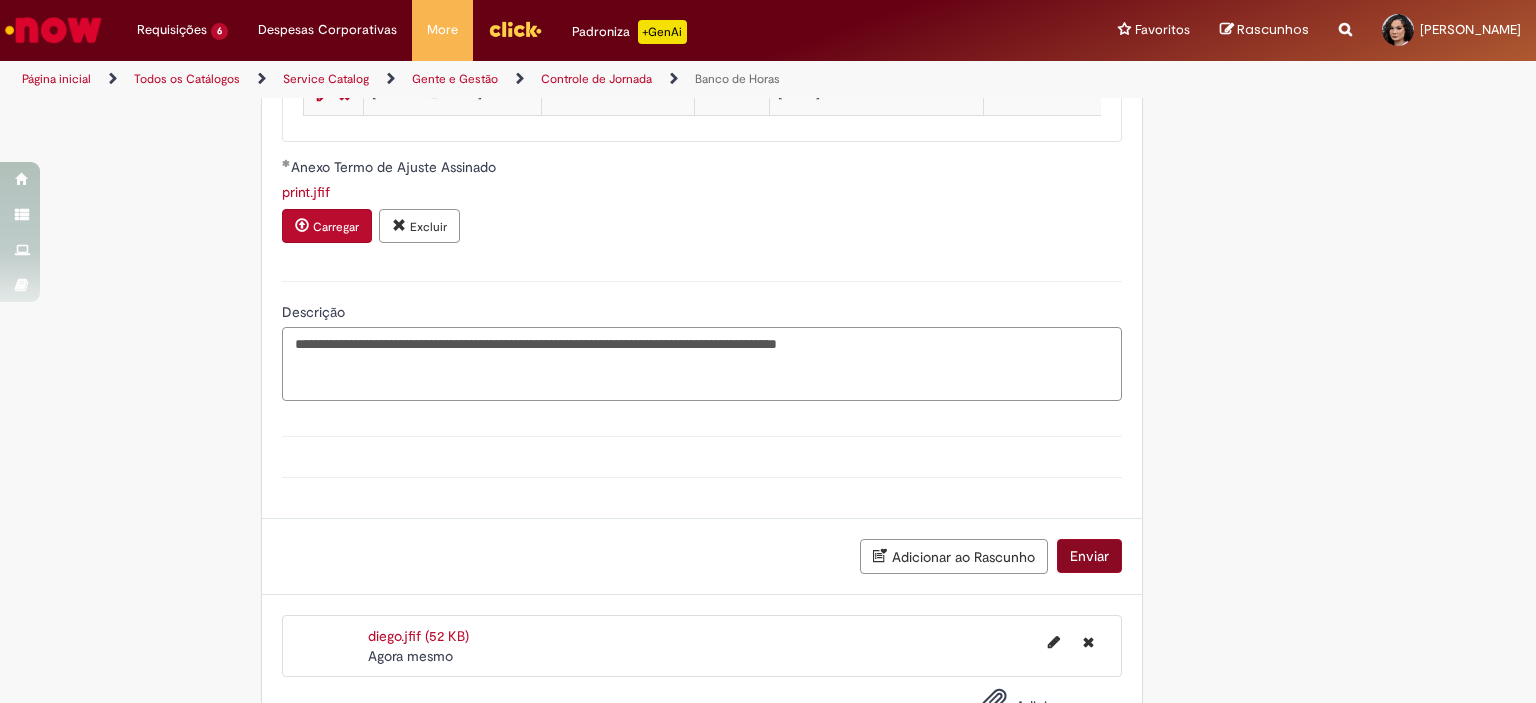 type on "**********" 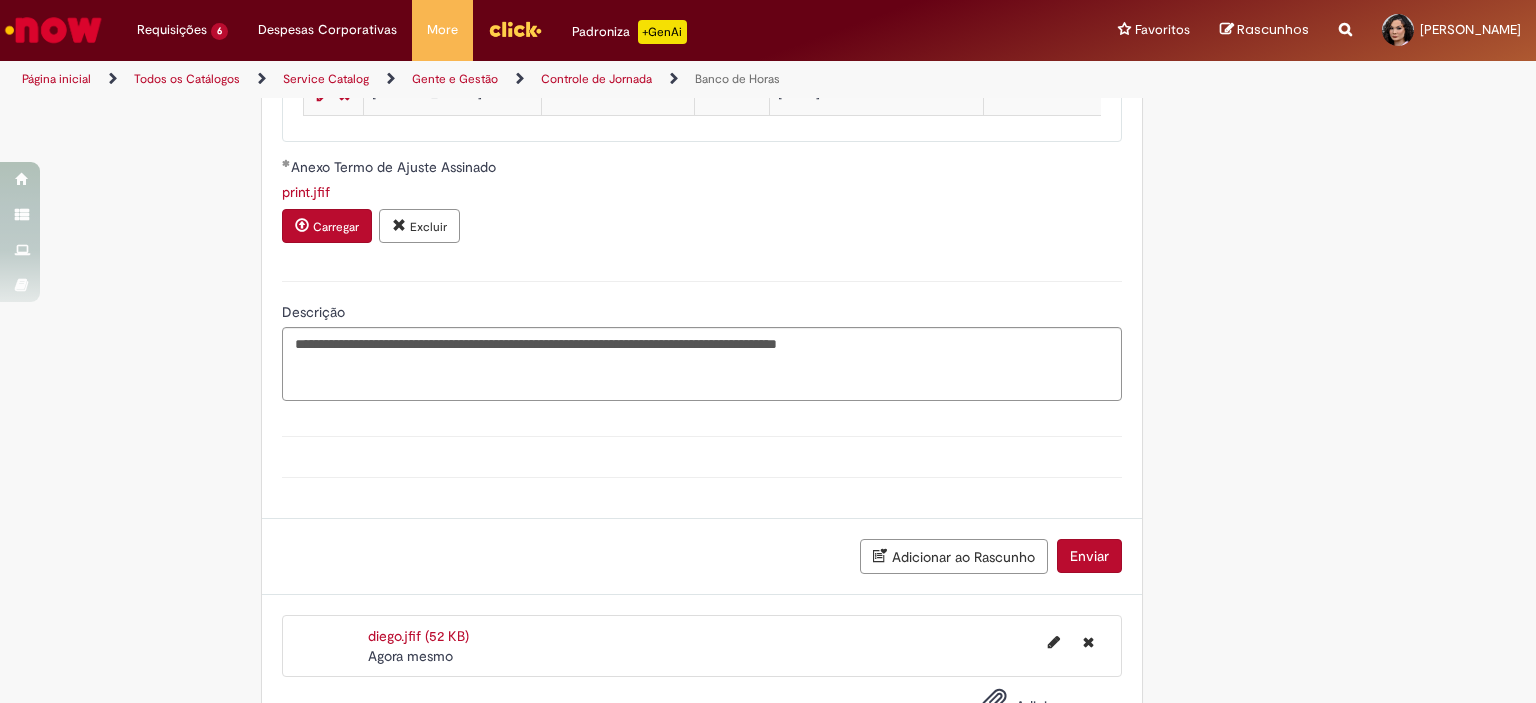 click on "Enviar" at bounding box center [1089, 556] 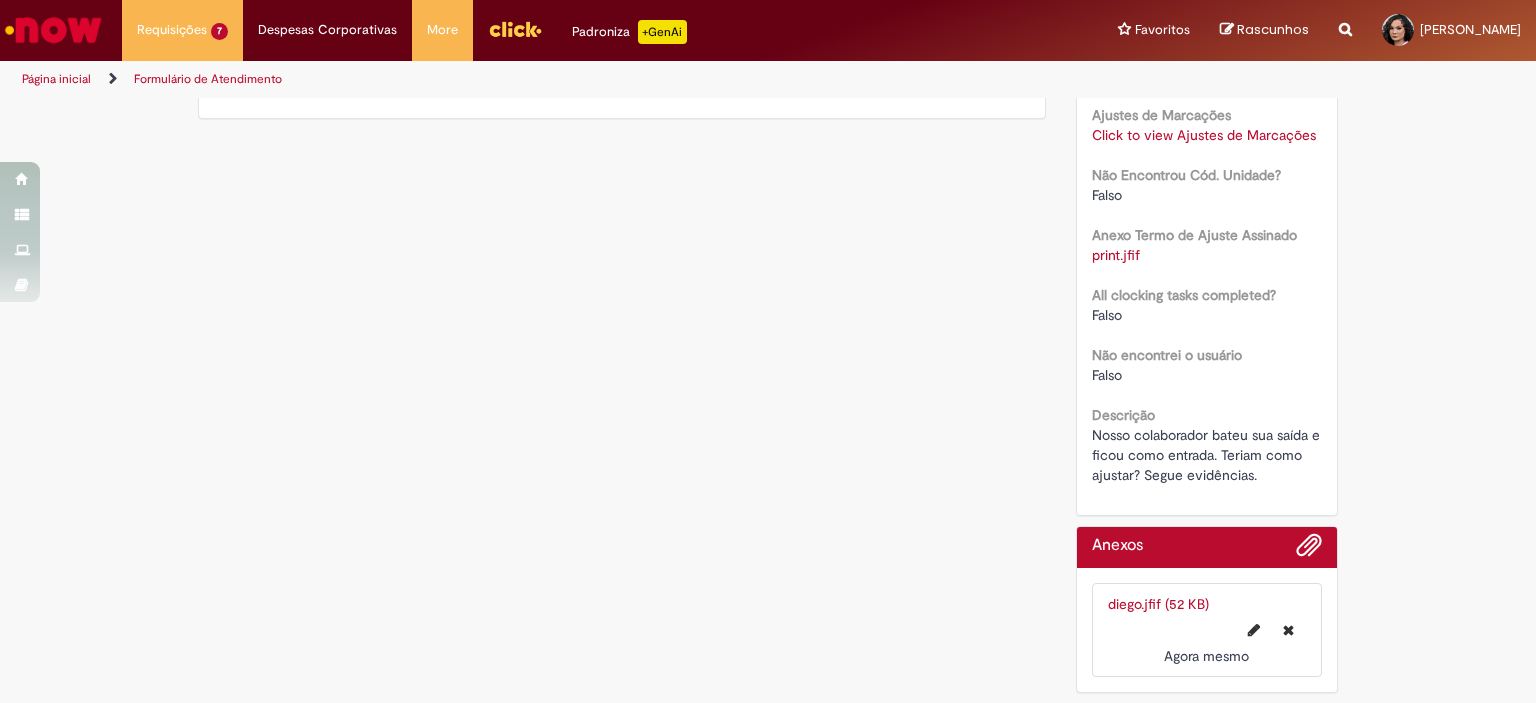 scroll, scrollTop: 0, scrollLeft: 0, axis: both 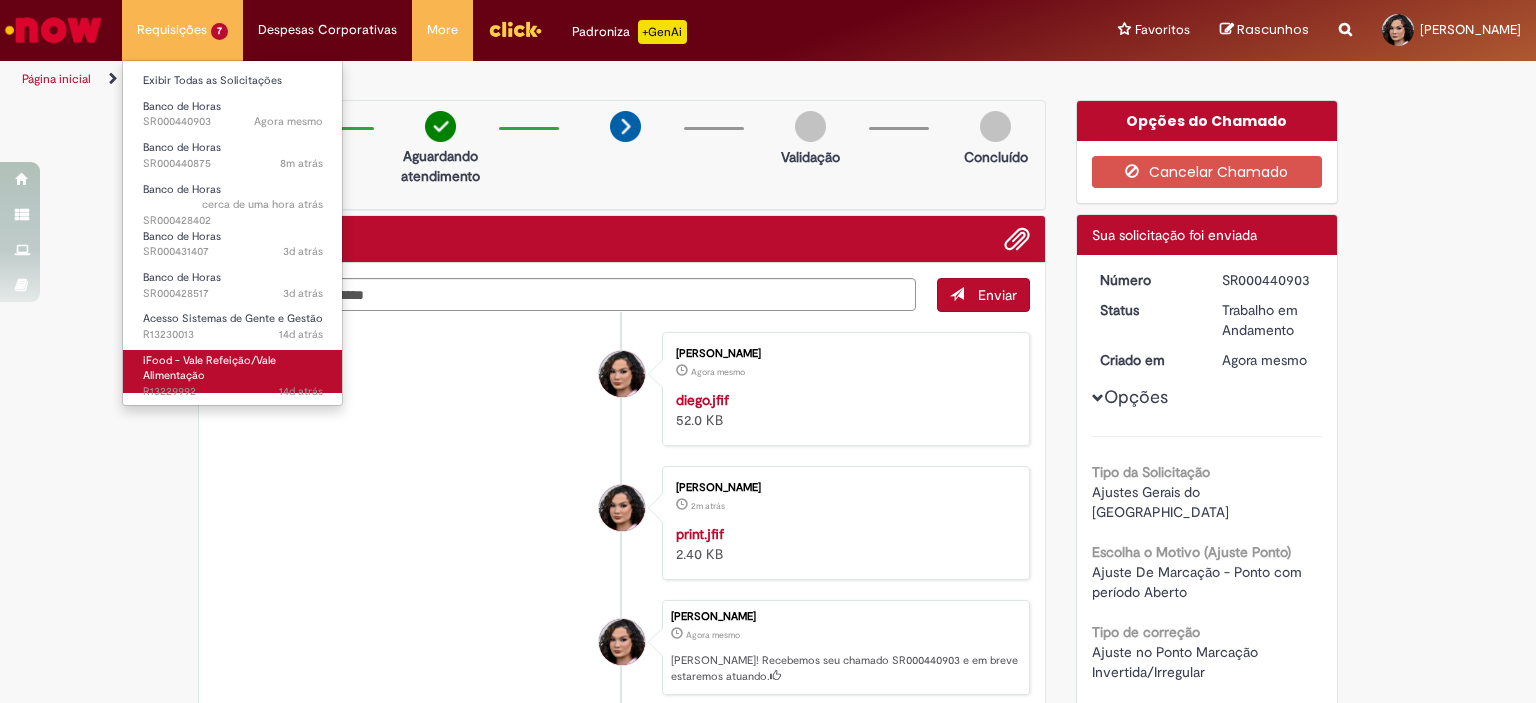 click on "14d atrás 14 dias atrás  R13229992" at bounding box center [233, 392] 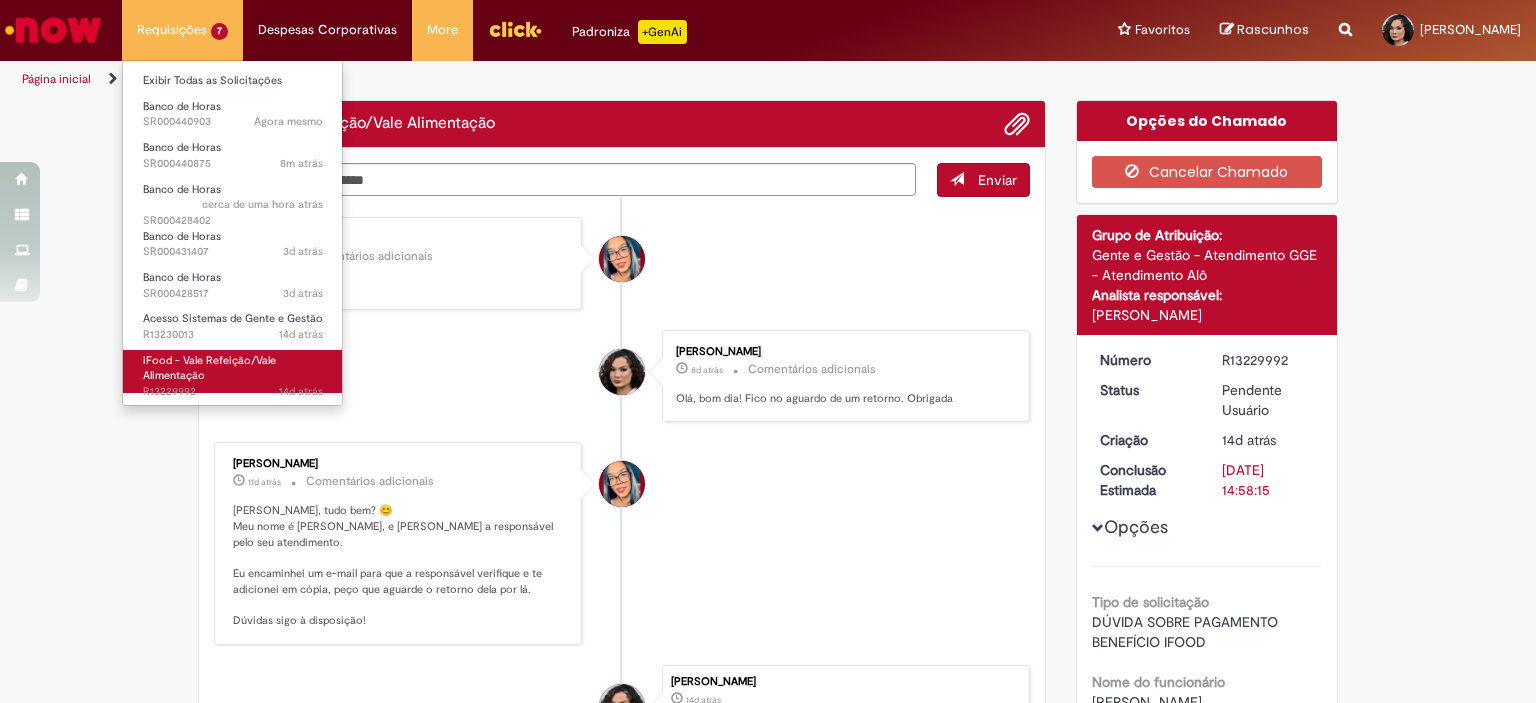 click on "iFood - Vale Refeição/Vale Alimentação" at bounding box center (209, 368) 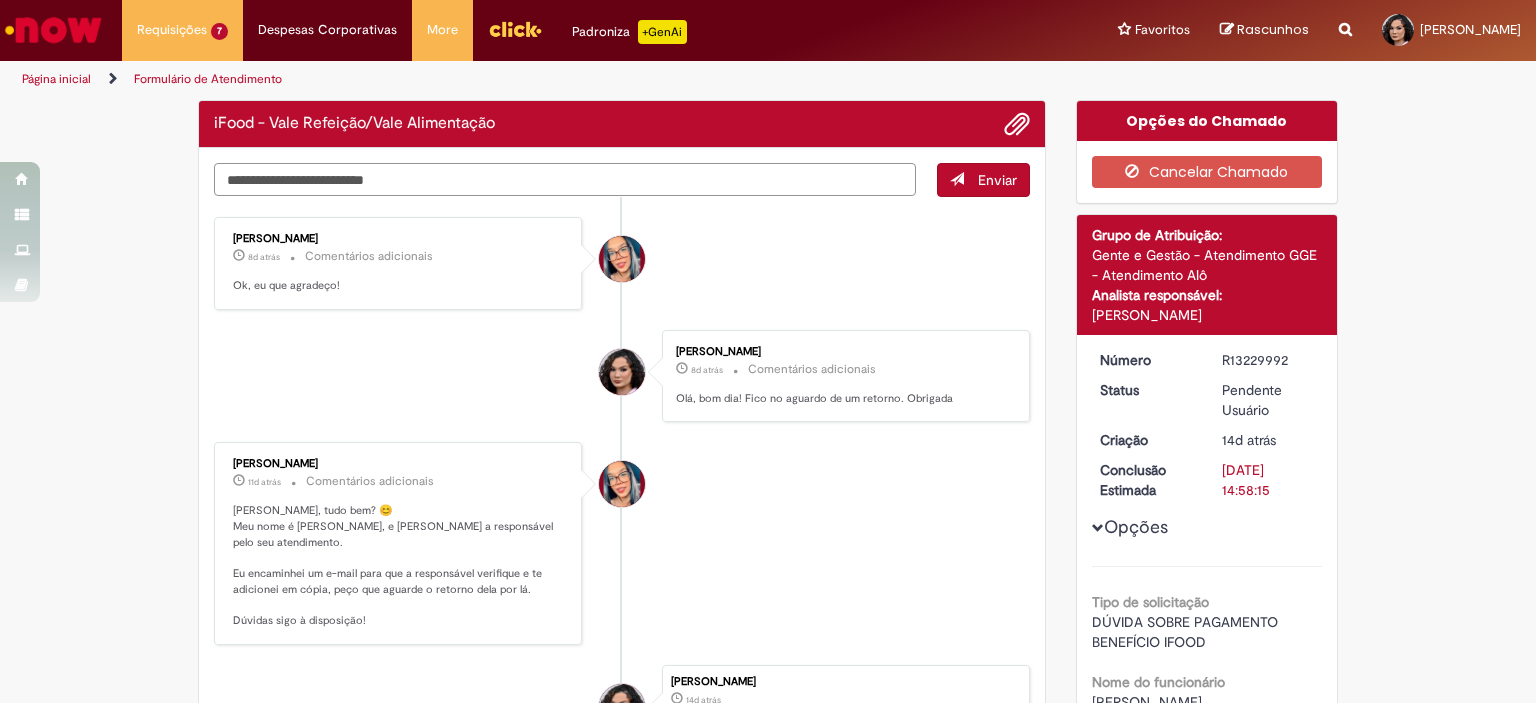 click at bounding box center (565, 180) 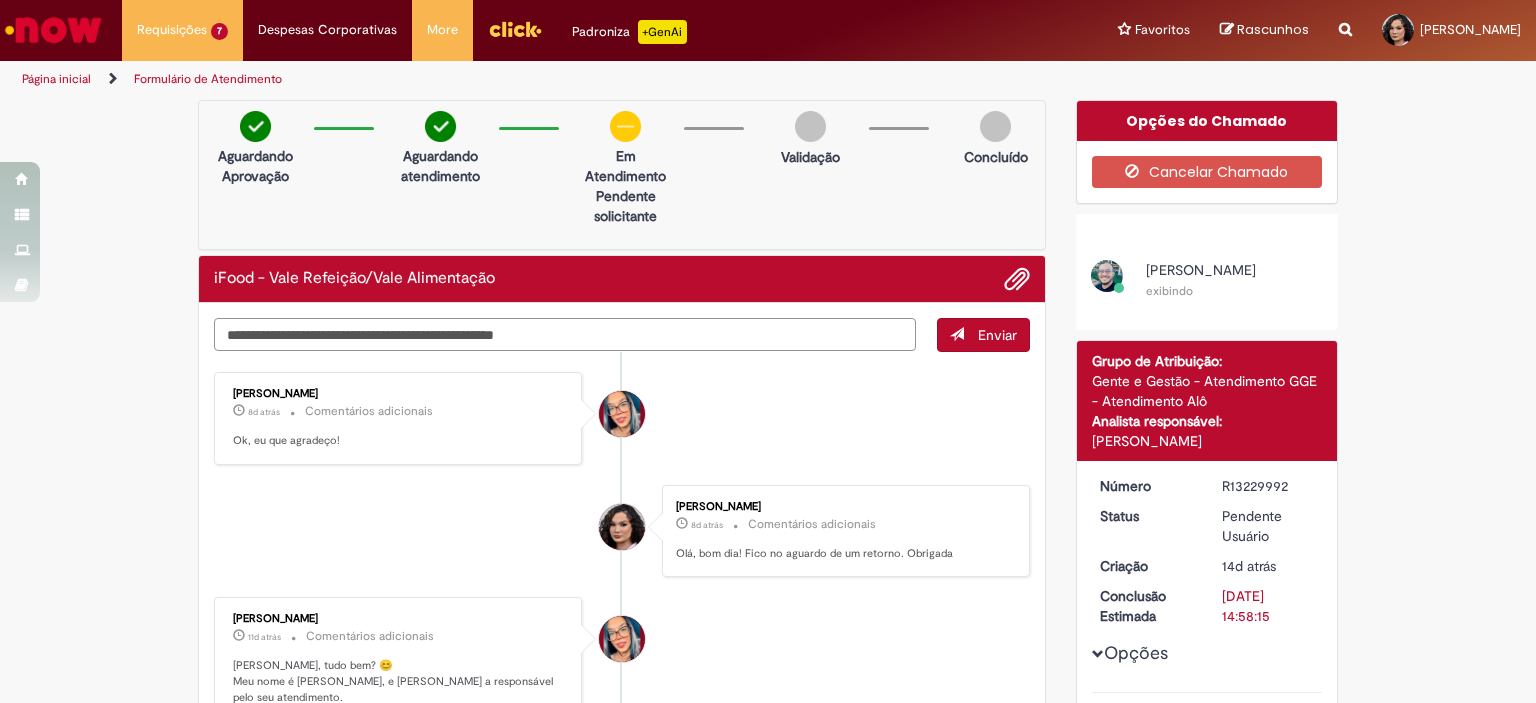 click on "**********" at bounding box center [565, 335] 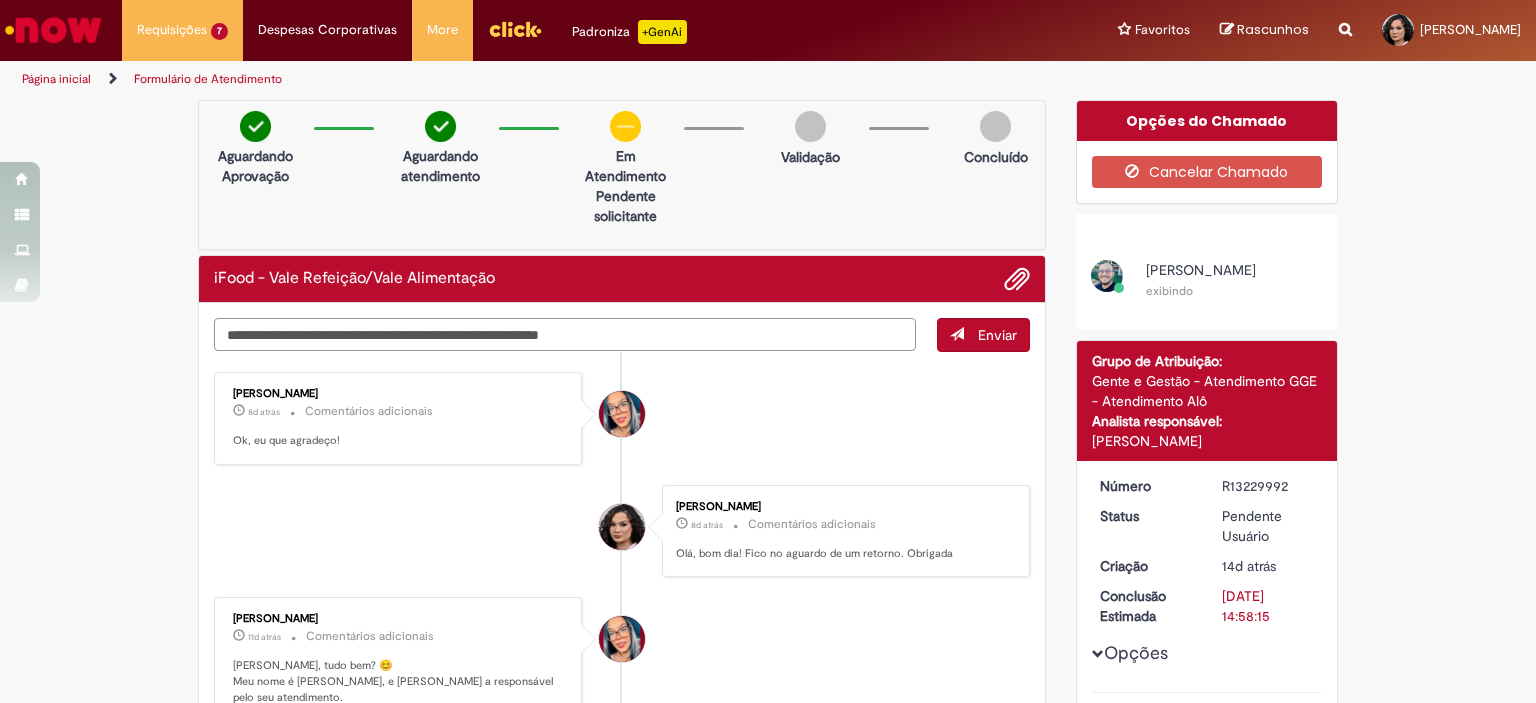 click on "**********" at bounding box center [565, 335] 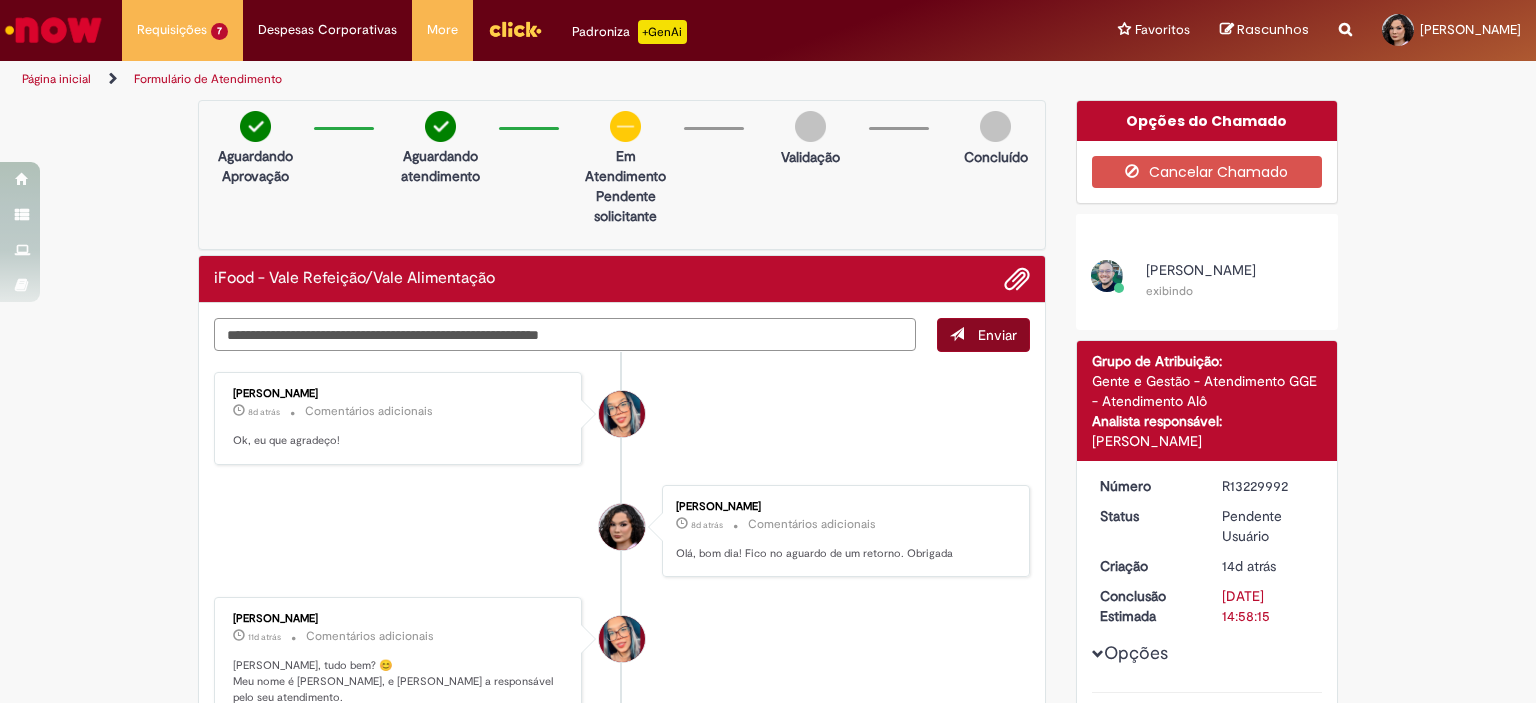 type on "**********" 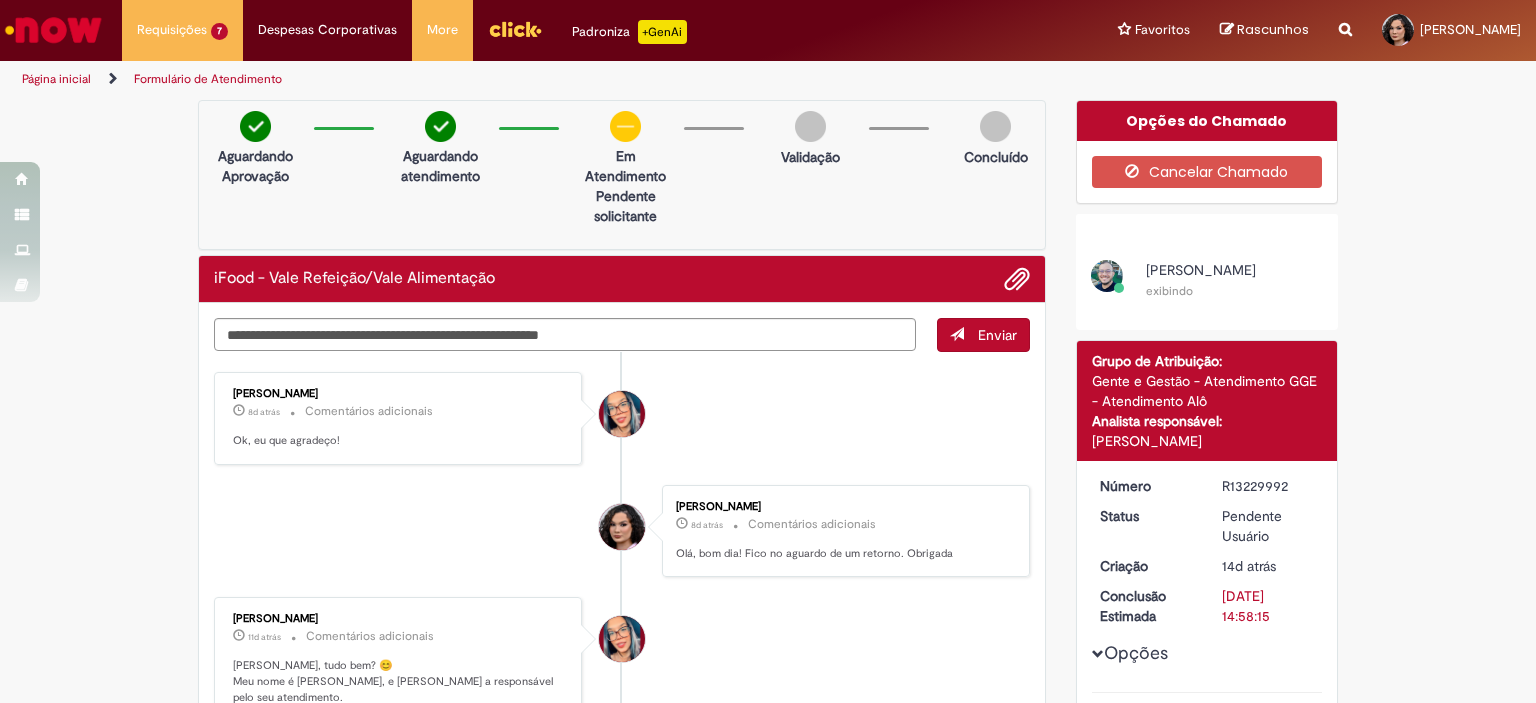 click at bounding box center [957, 334] 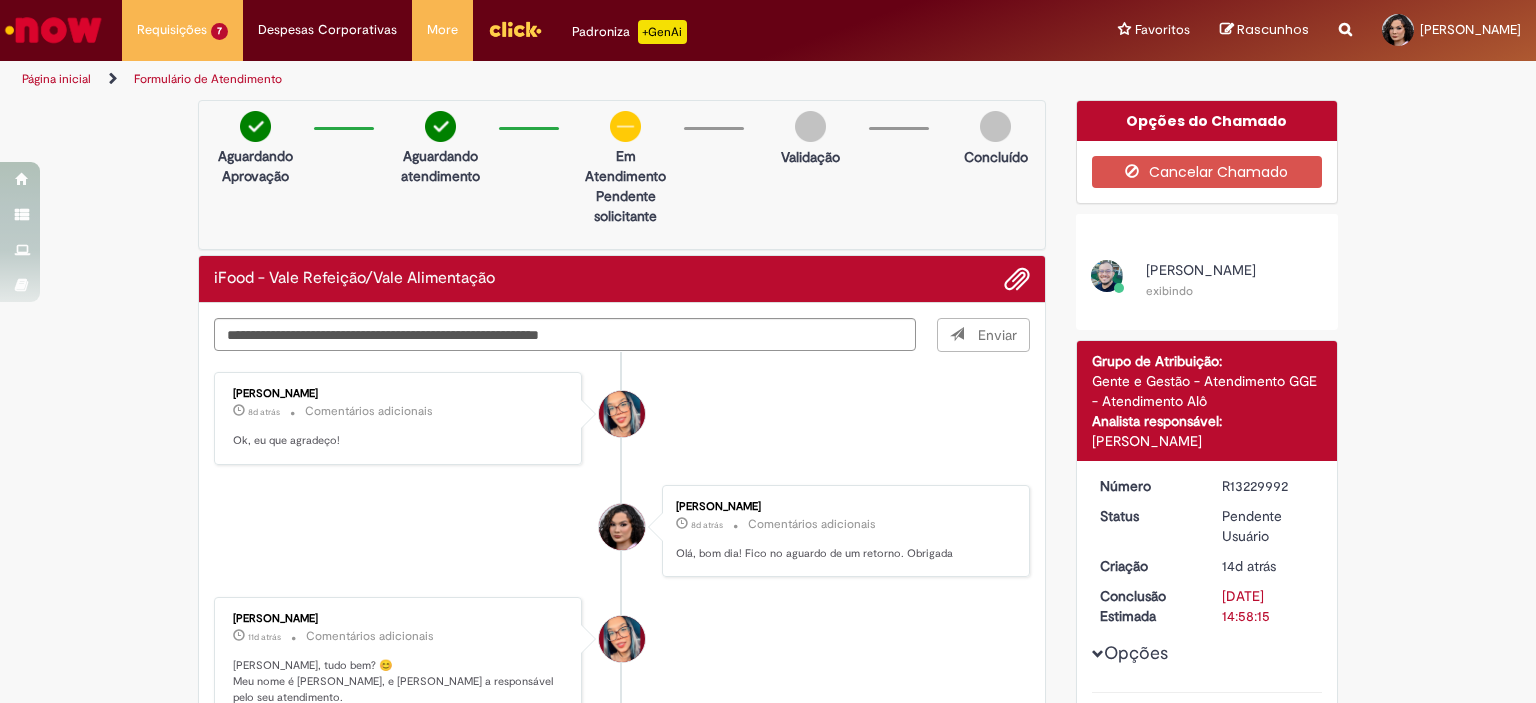 type 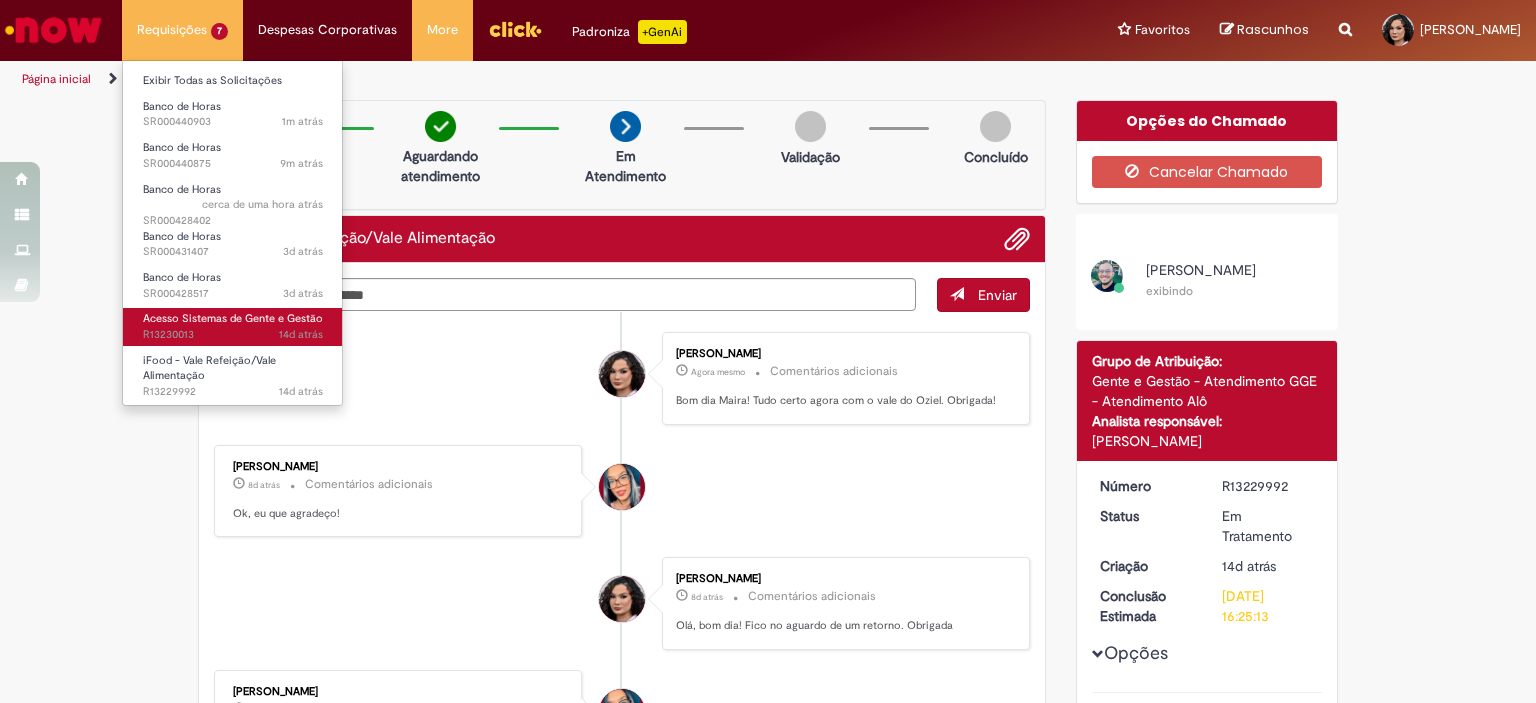 click on "Acesso Sistemas de Gente e Gestão" at bounding box center [233, 318] 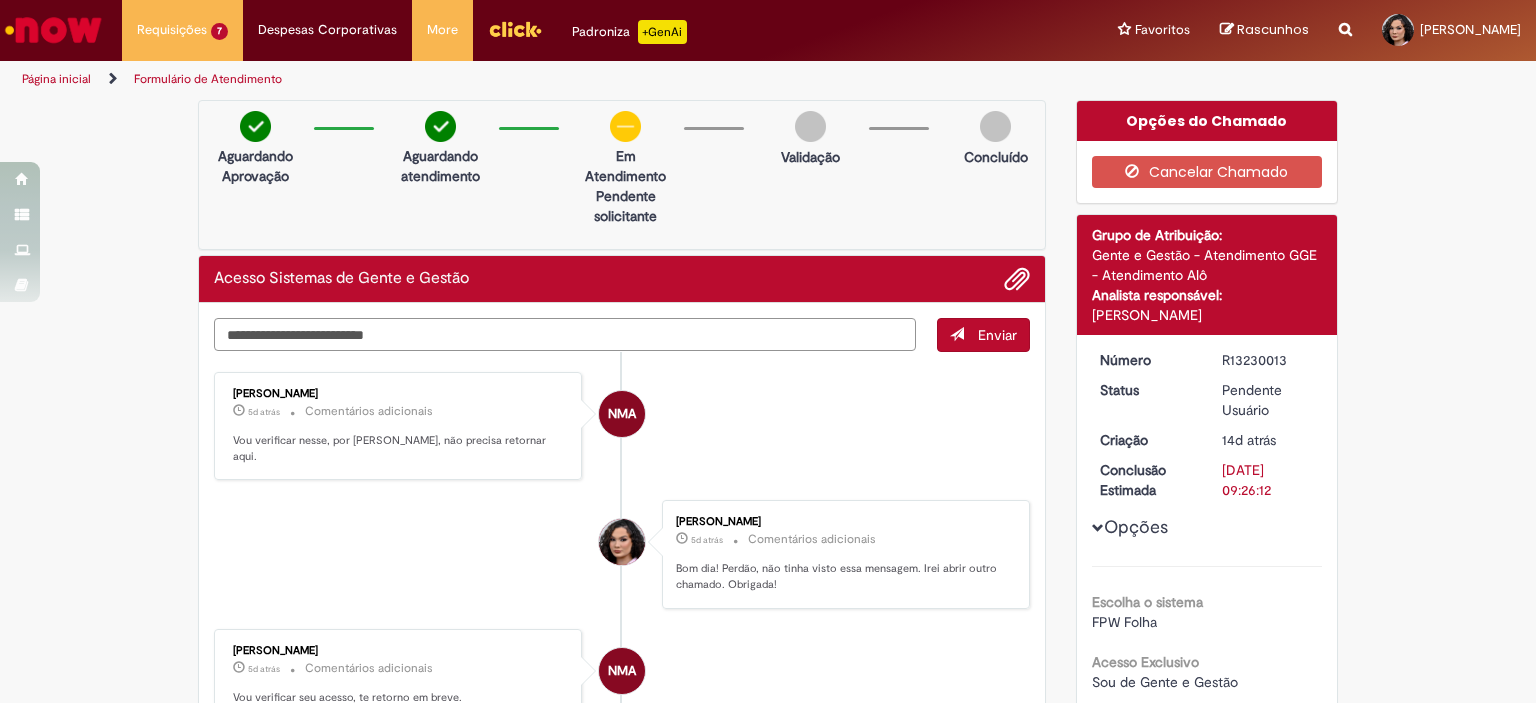 click at bounding box center (565, 335) 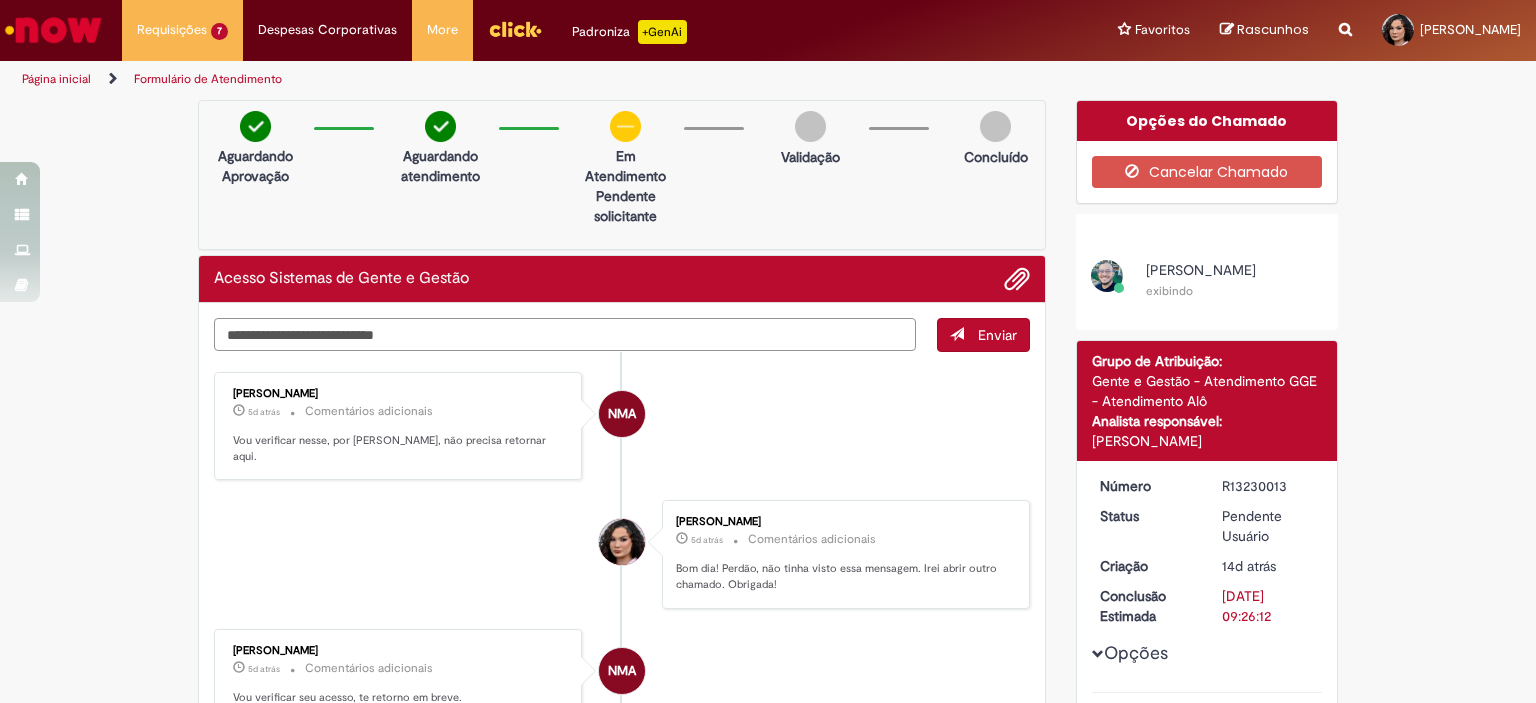 type on "**********" 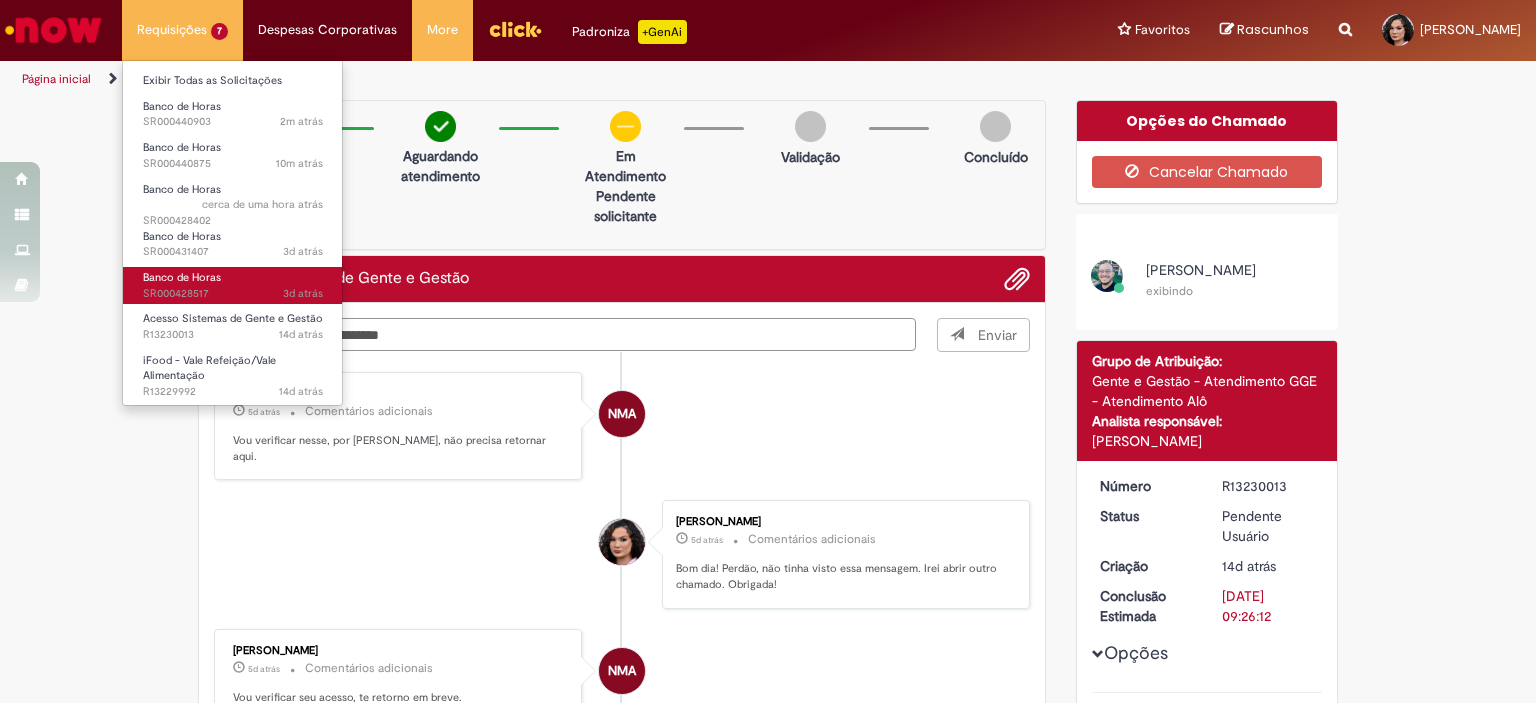 type 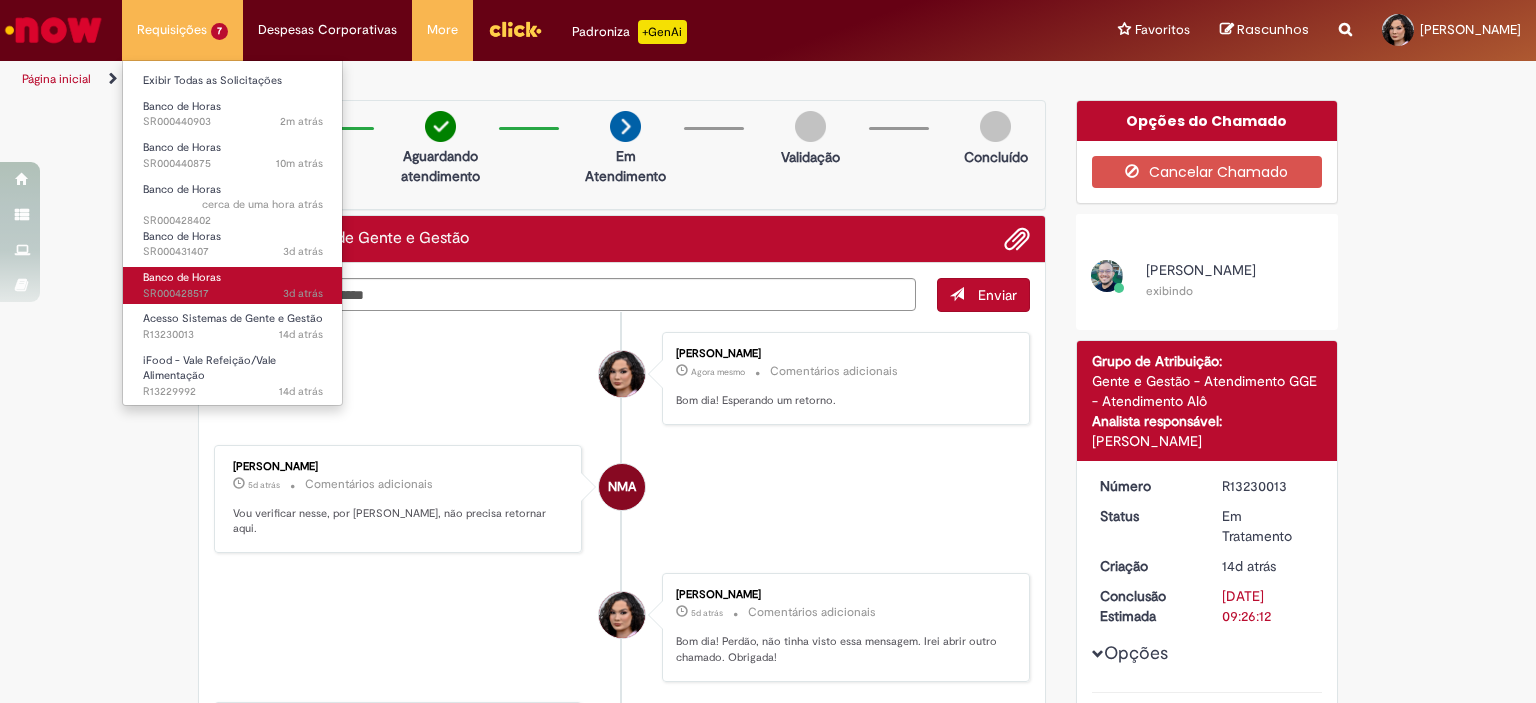 click on "3d atrás 3 dias atrás  SR000428517" at bounding box center [233, 294] 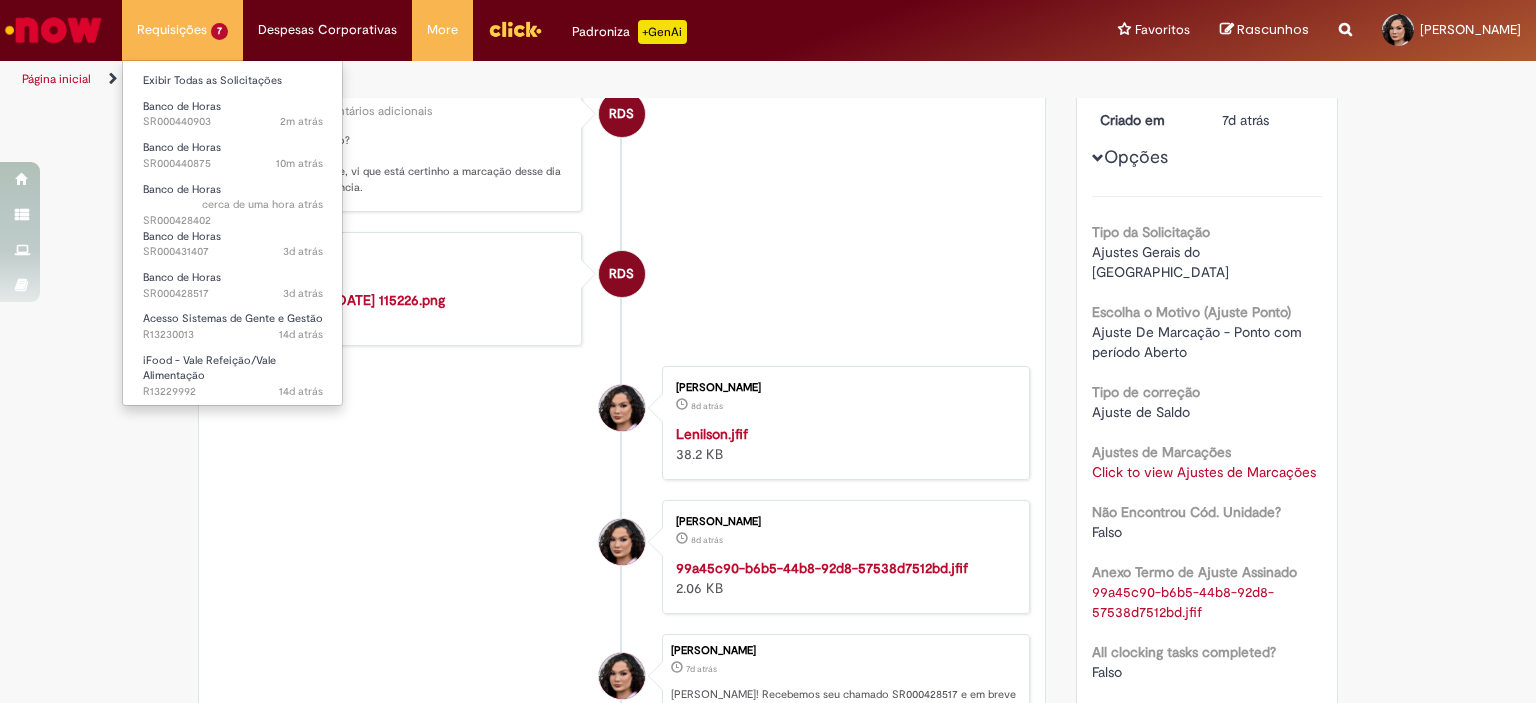 scroll, scrollTop: 100, scrollLeft: 0, axis: vertical 